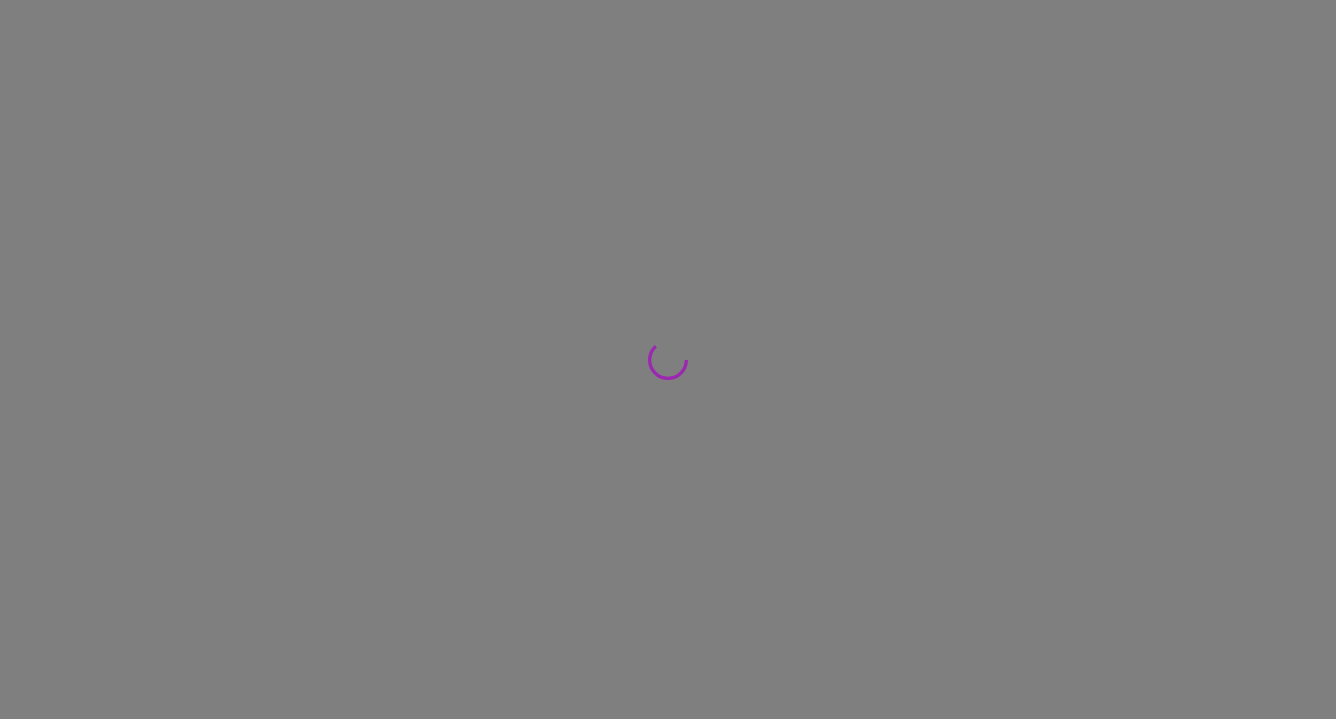 scroll, scrollTop: 0, scrollLeft: 0, axis: both 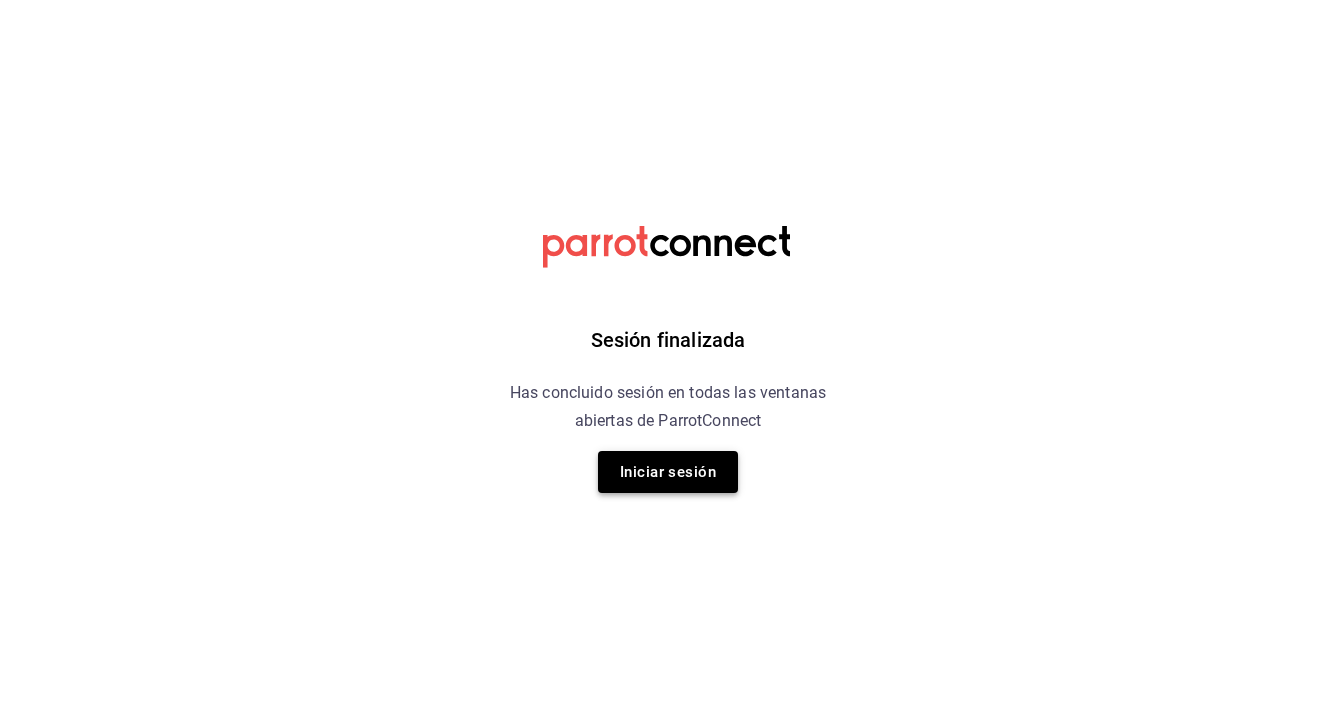 click on "Iniciar sesión" at bounding box center [668, 472] 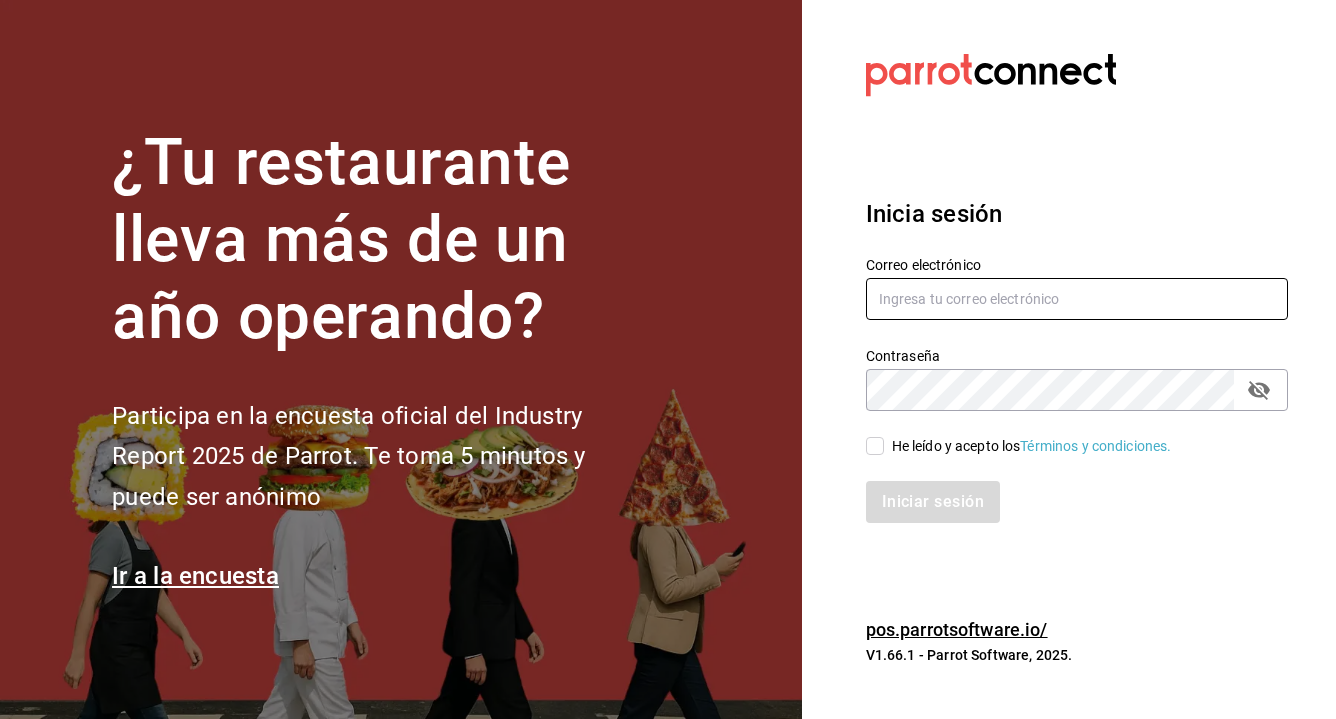 type on "[USERNAME]@example.com" 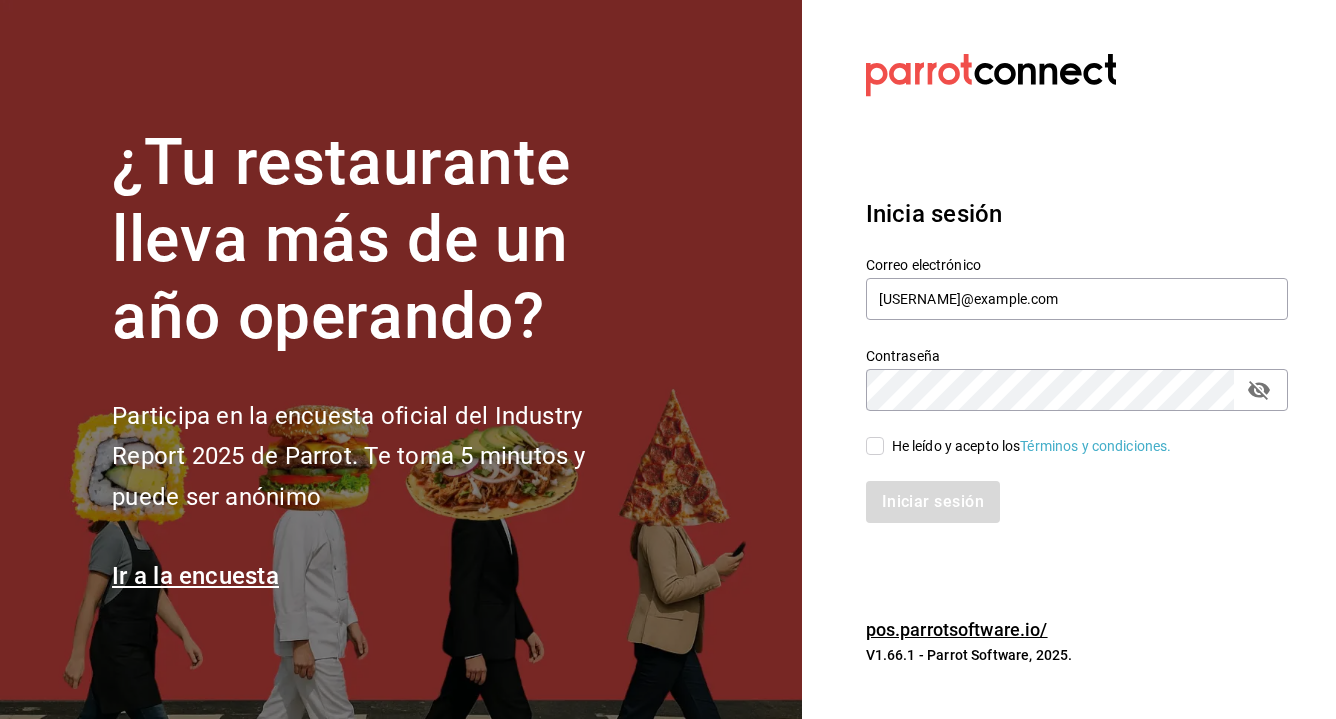 click on "He leído y acepto los  Términos y condiciones." at bounding box center (875, 446) 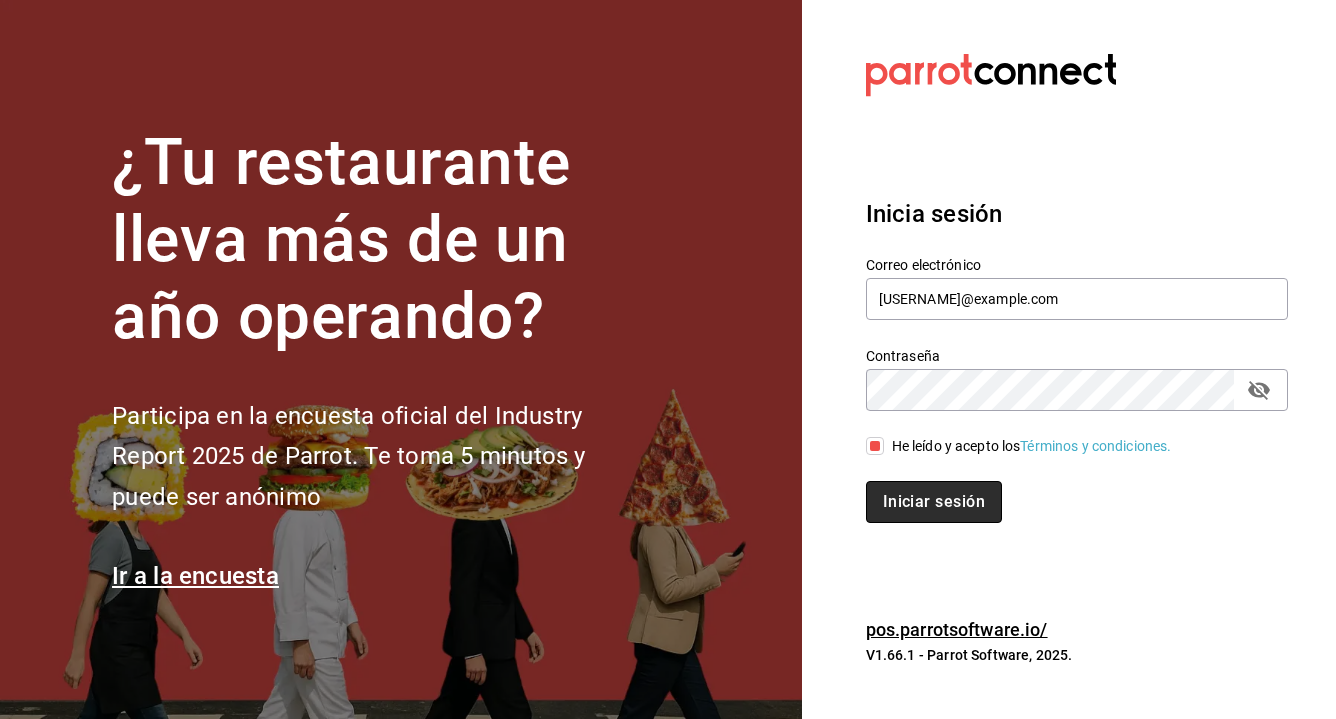 click on "Iniciar sesión" at bounding box center [934, 502] 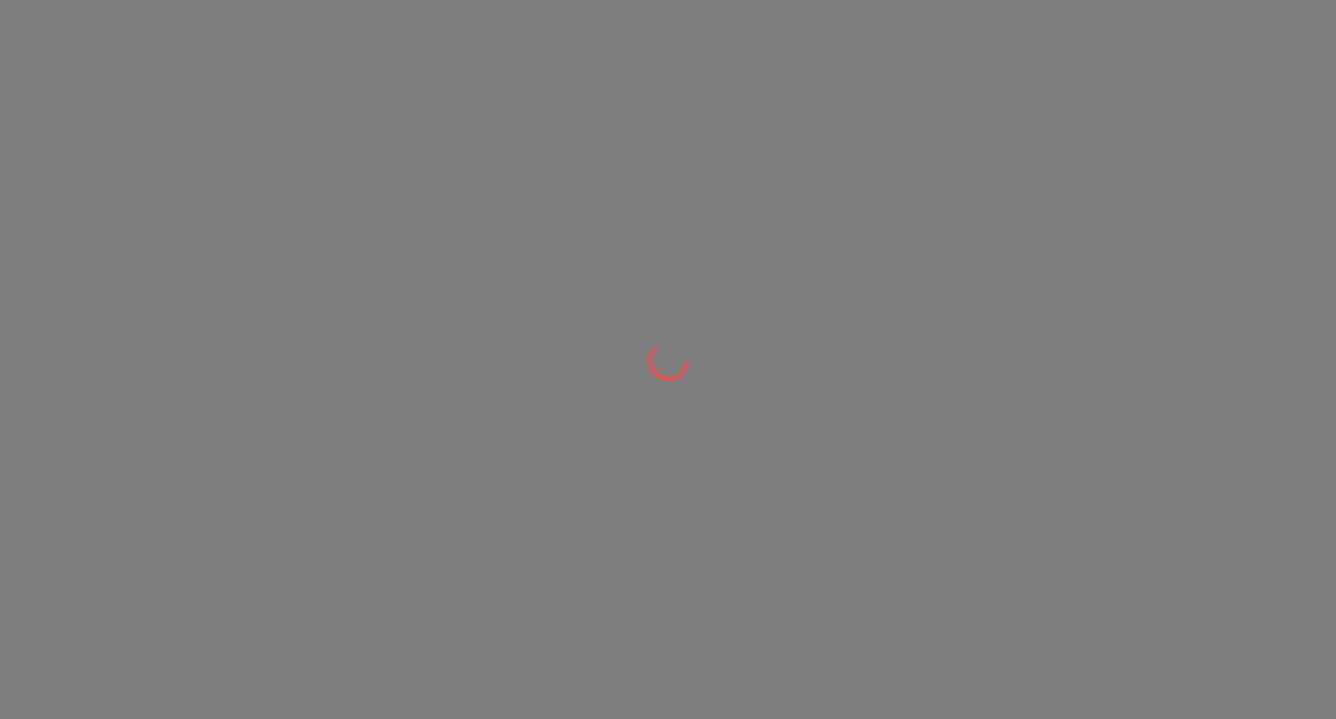 scroll, scrollTop: 0, scrollLeft: 0, axis: both 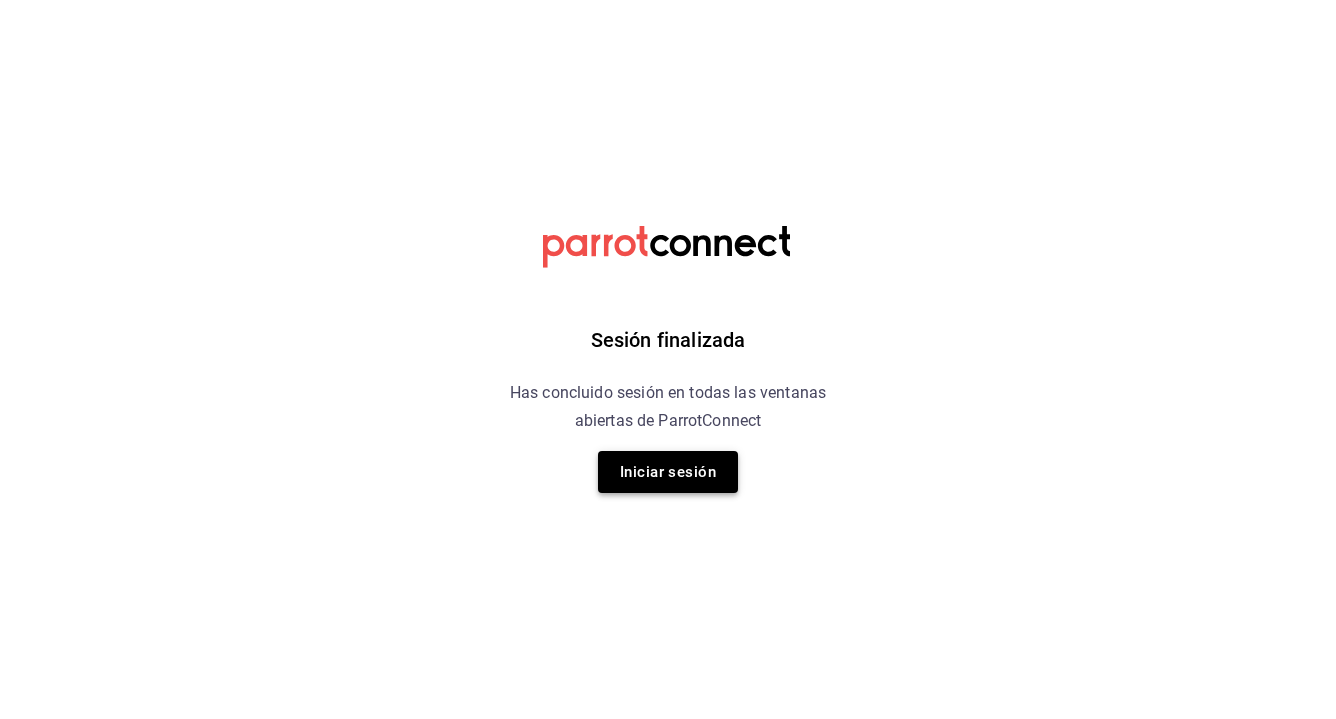 click on "Iniciar sesión" at bounding box center [668, 472] 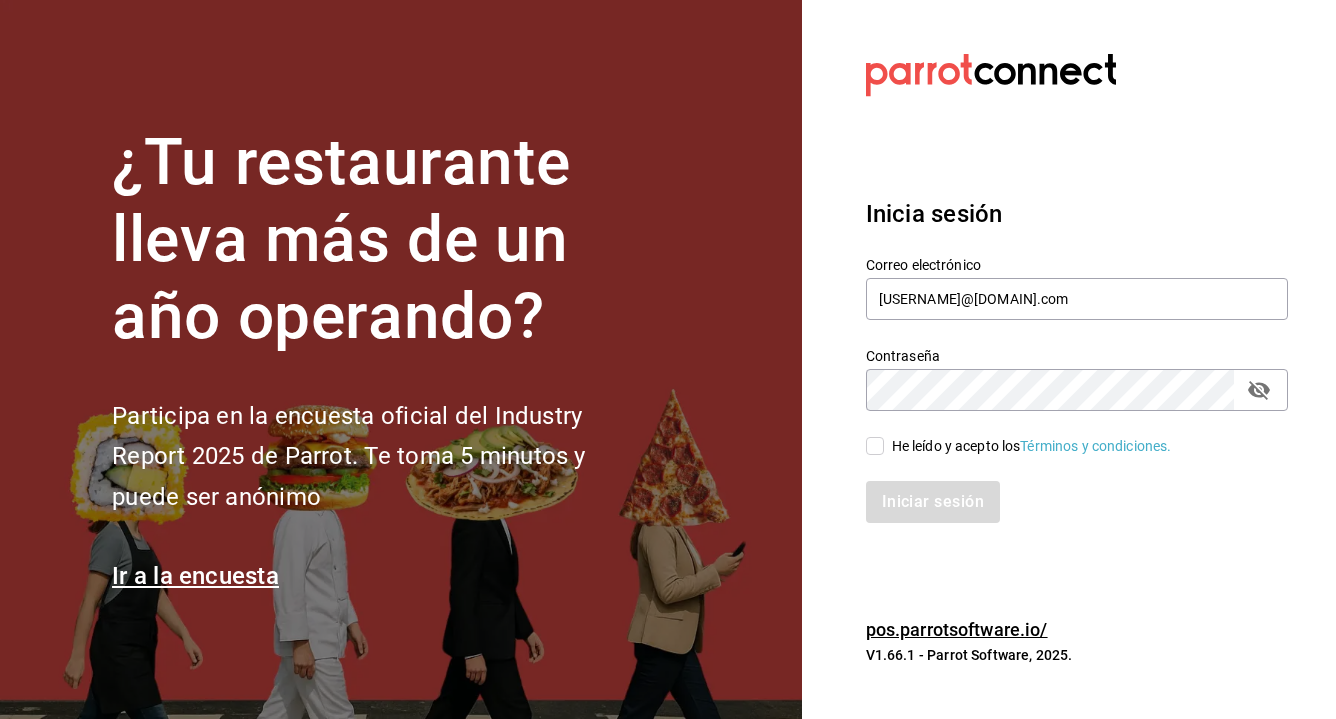 click on "He leído y acepto los  Términos y condiciones." at bounding box center [875, 446] 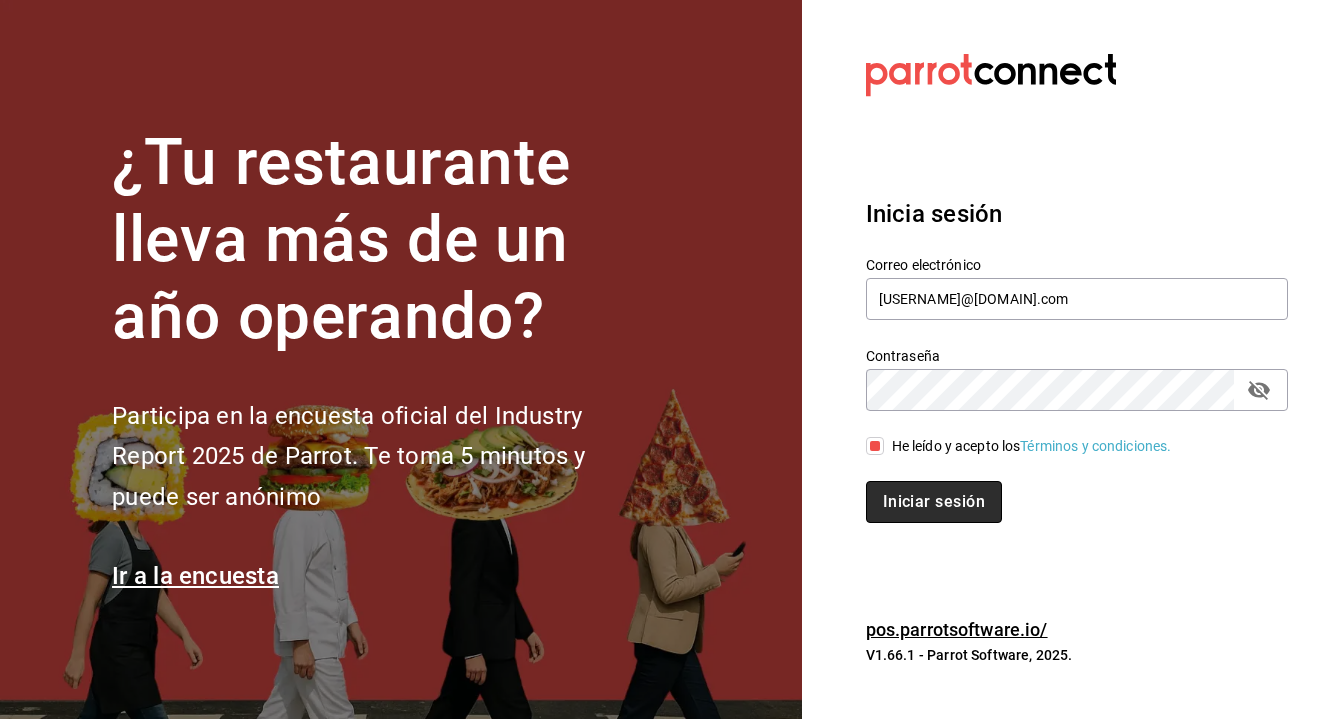 click on "Iniciar sesión" at bounding box center (934, 502) 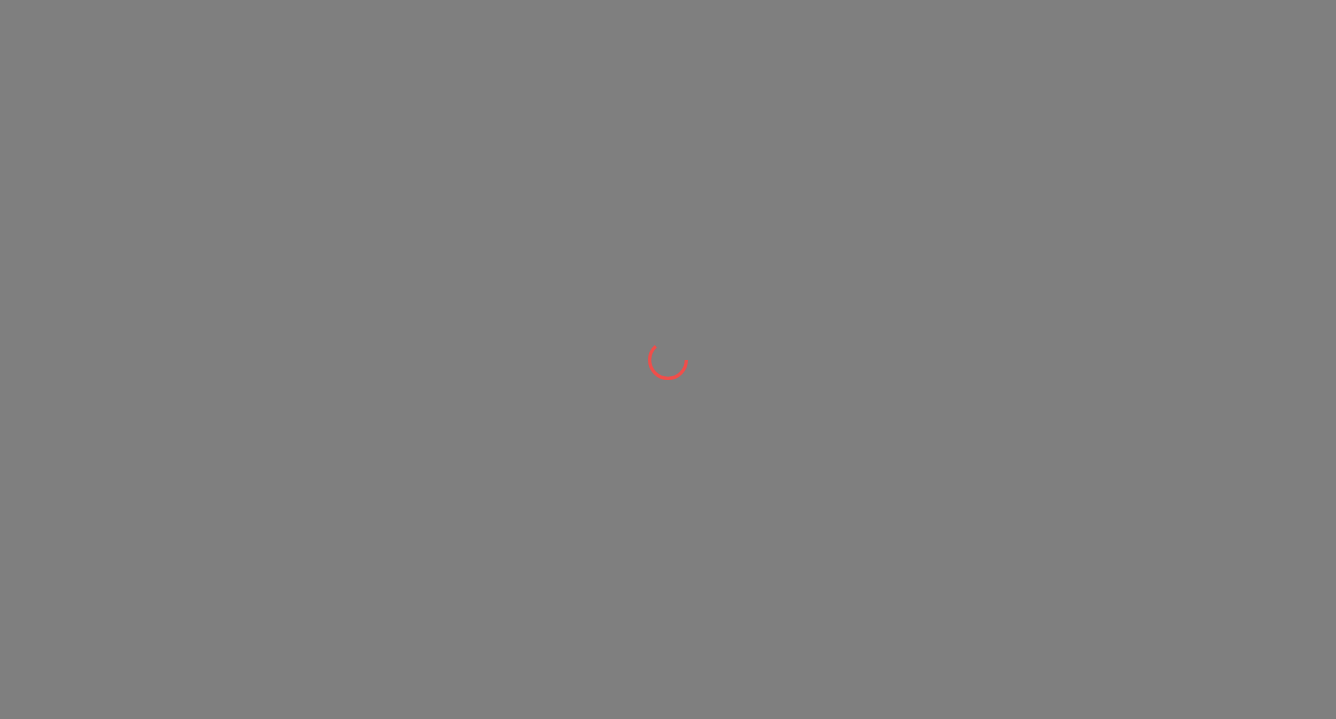 scroll, scrollTop: 0, scrollLeft: 0, axis: both 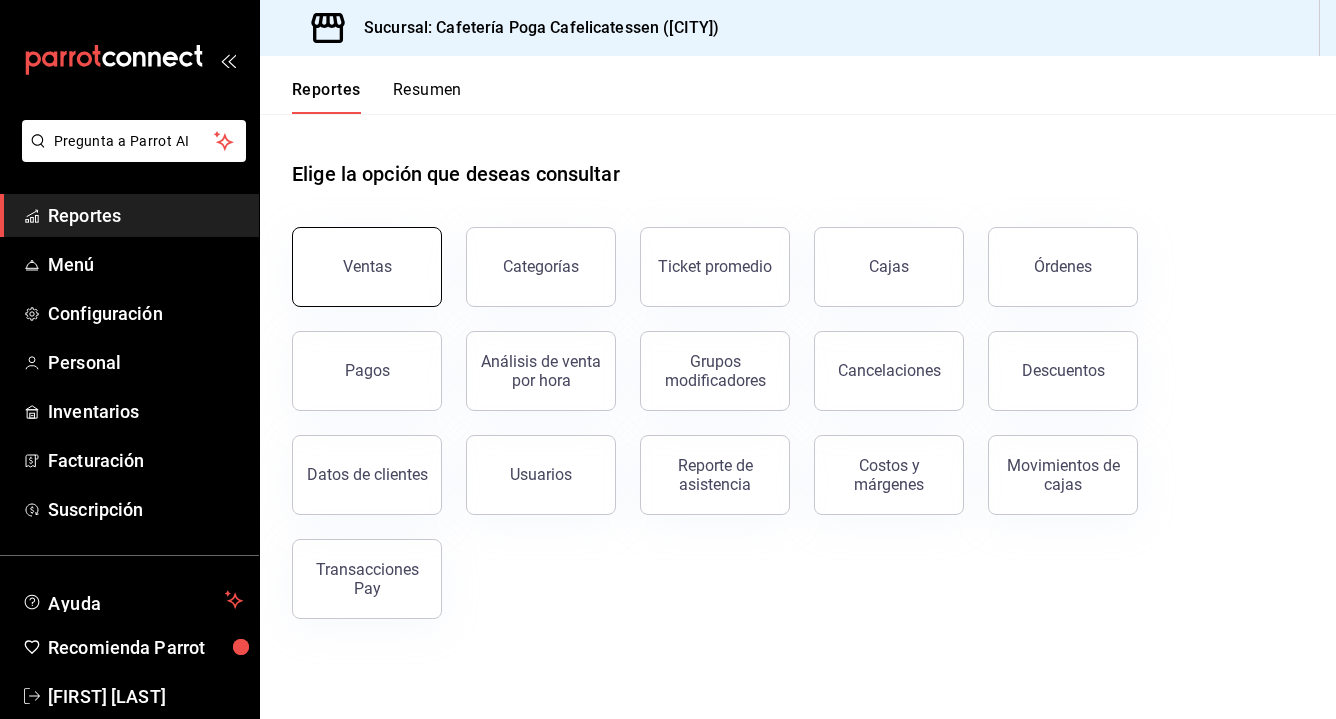 click on "Ventas" at bounding box center (367, 267) 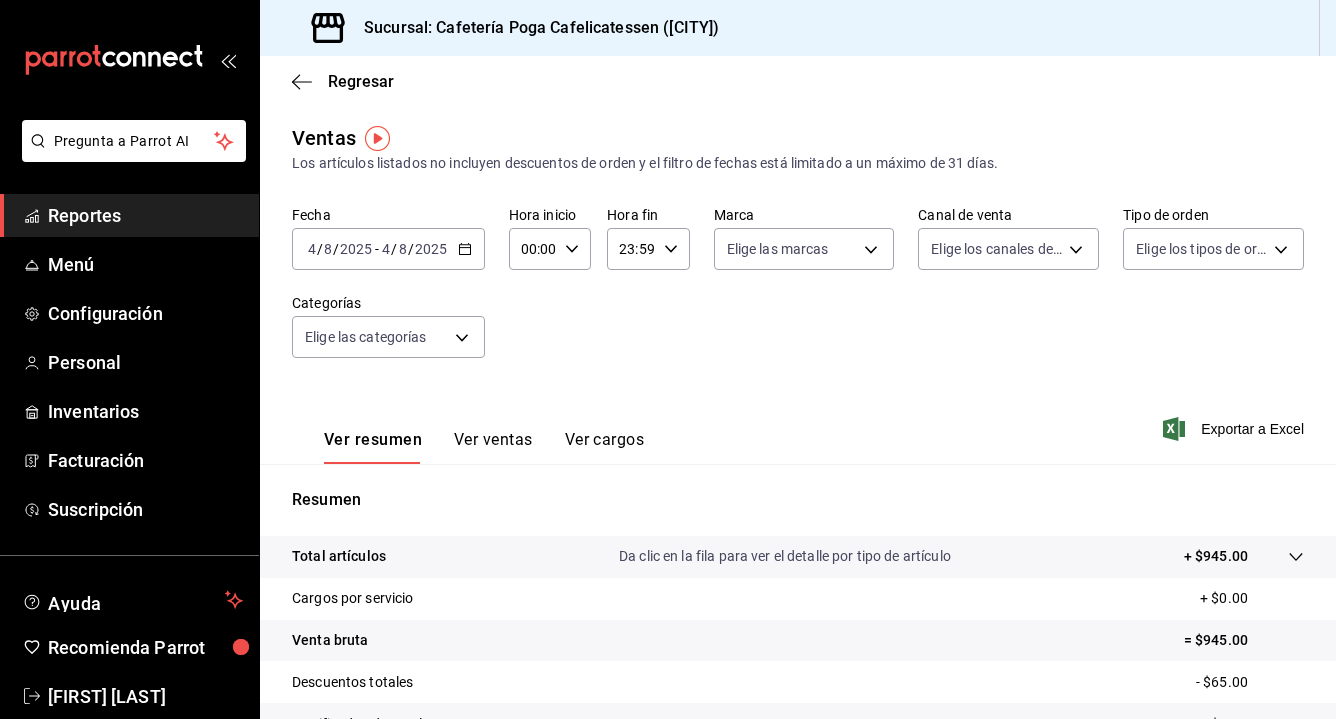 click on "2025-08-04 4 / 8 / 2025 - 2025-08-04 4 / 8 / 2025" at bounding box center (388, 249) 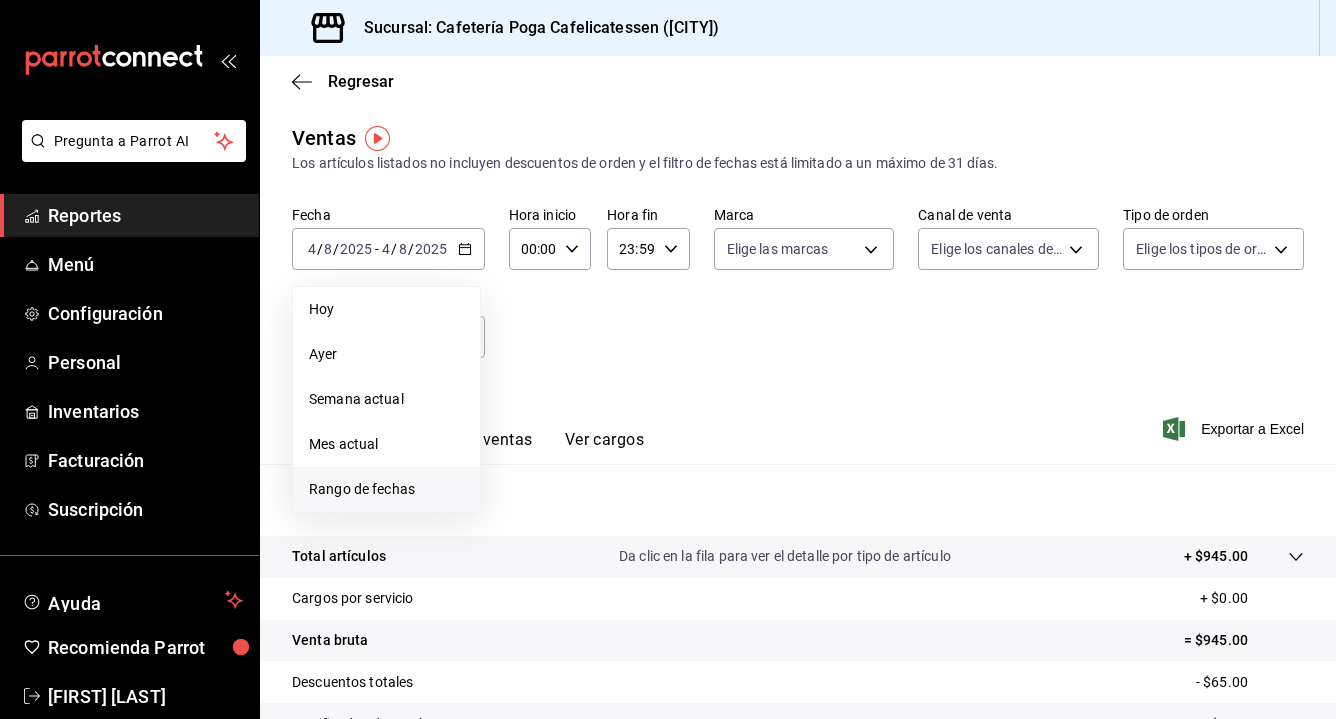 click on "Rango de fechas" at bounding box center [386, 489] 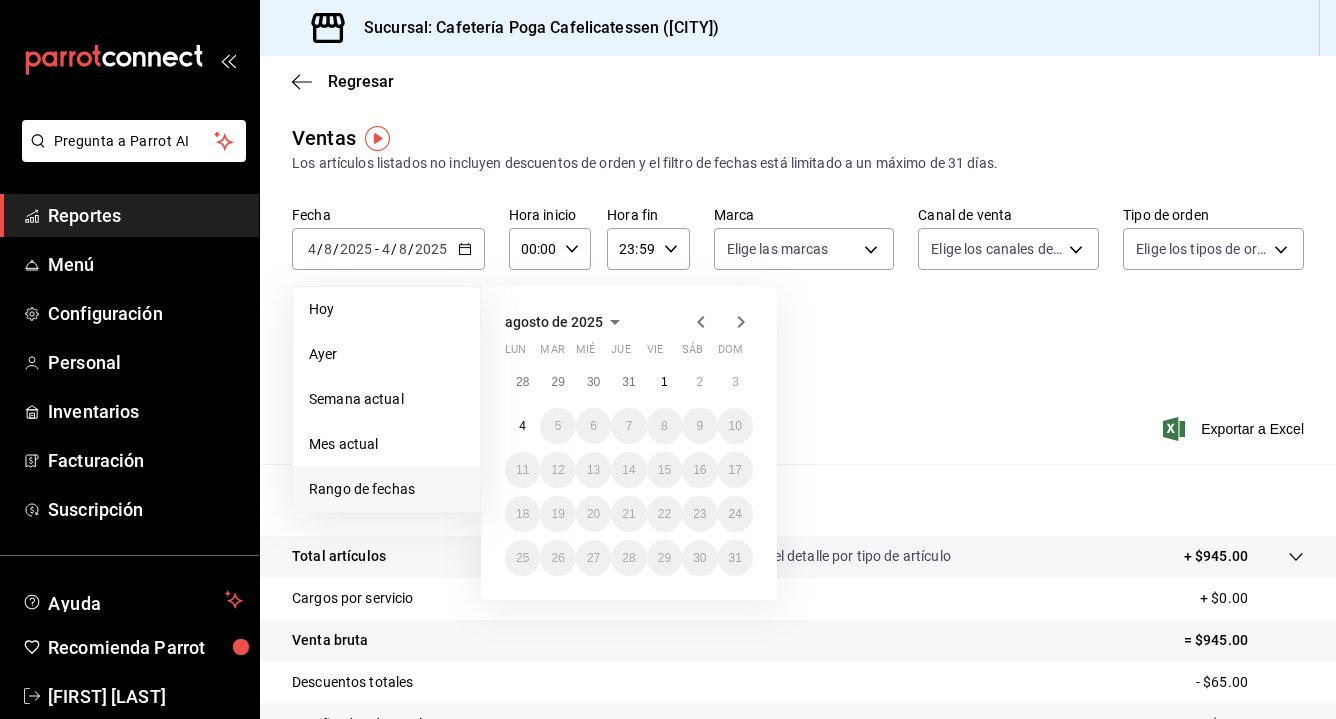 click 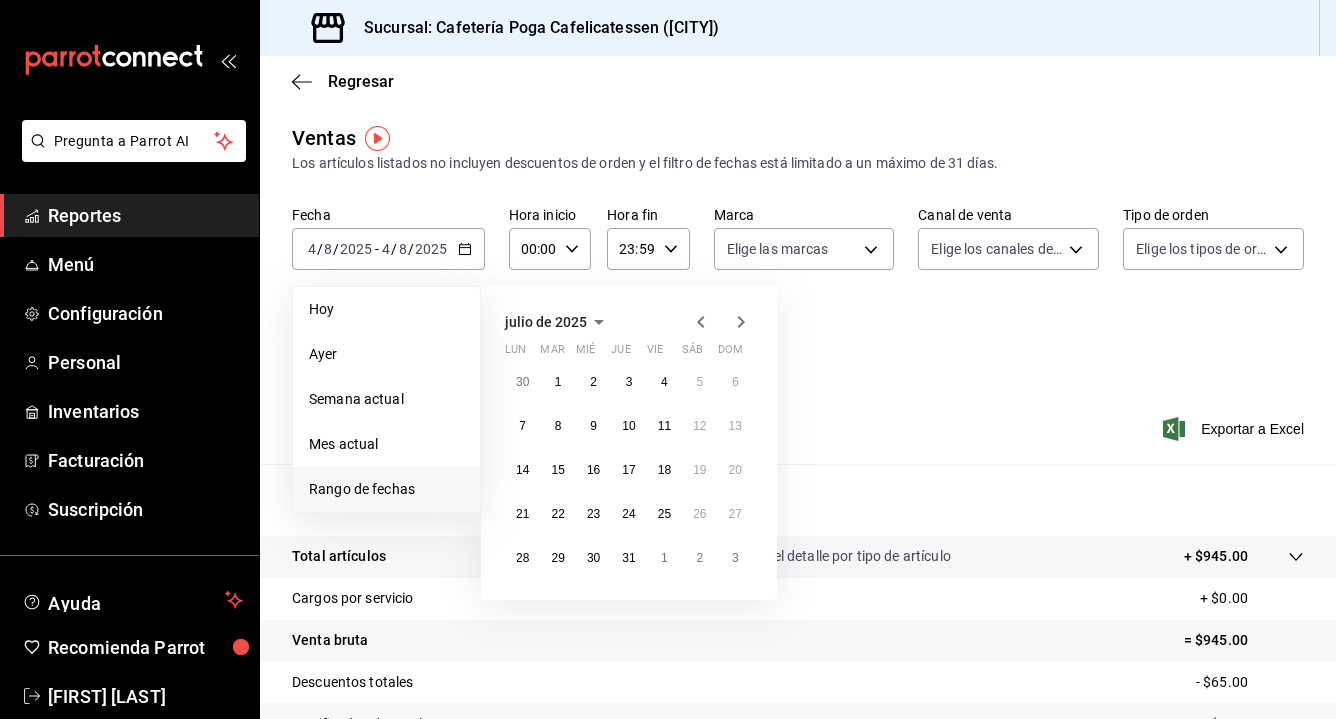 click 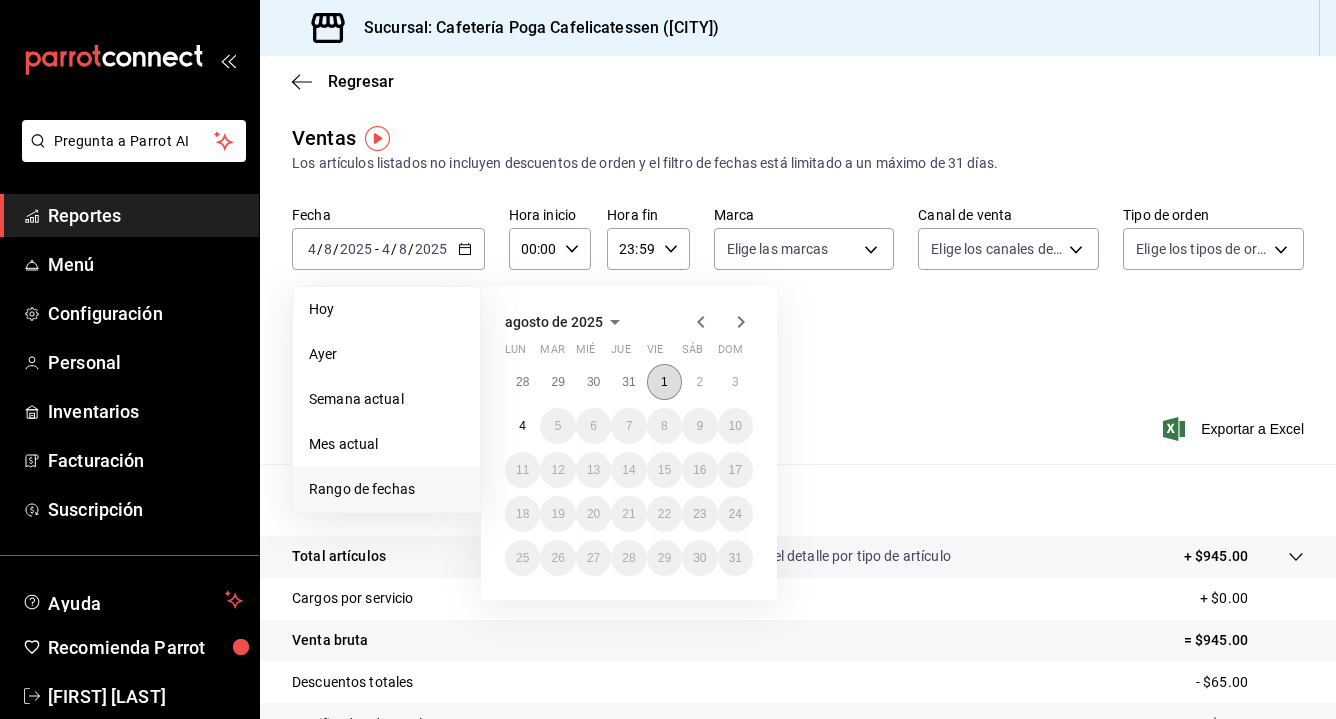 click on "1" at bounding box center [664, 382] 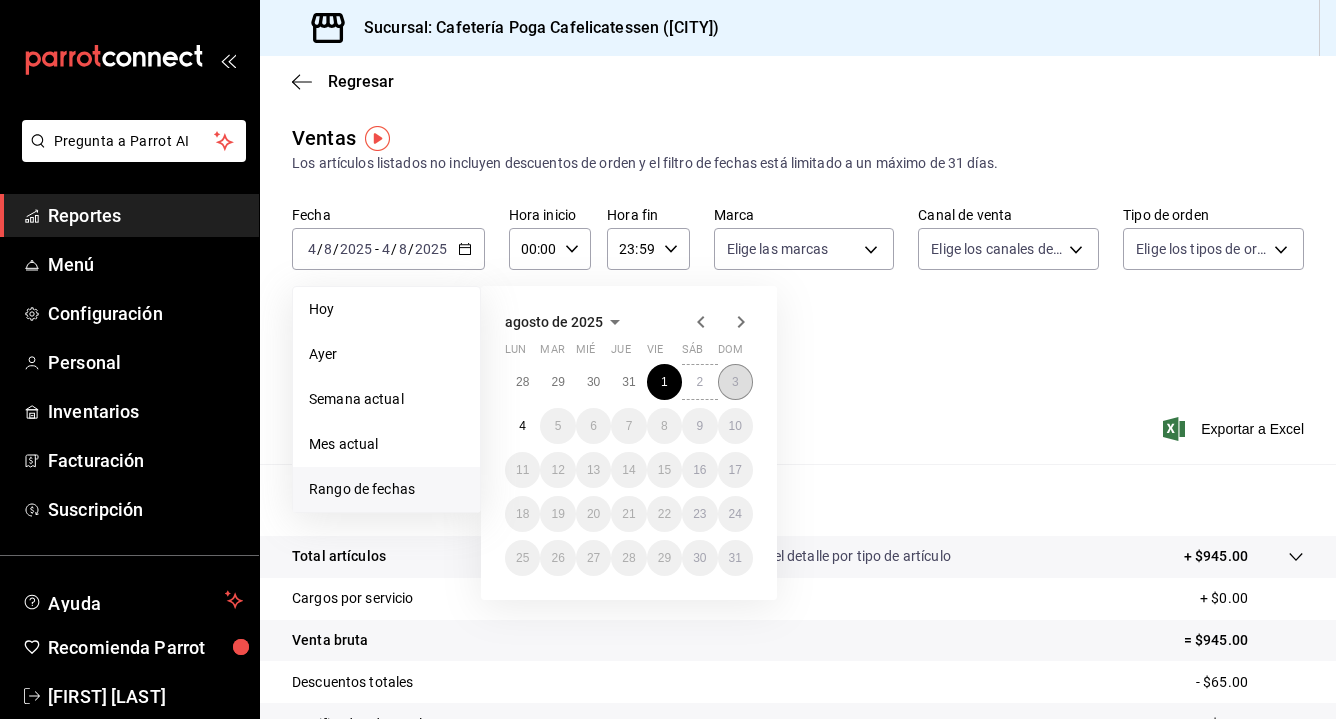 click on "3" at bounding box center [735, 382] 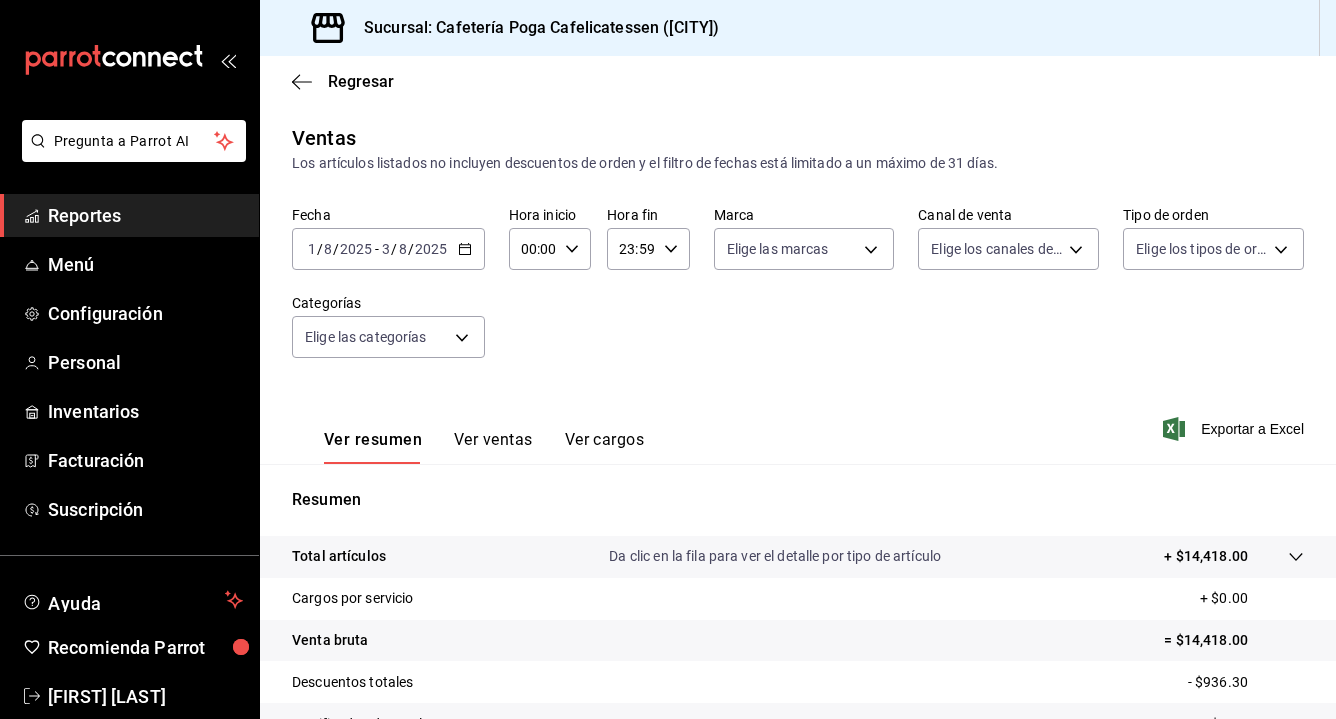 scroll, scrollTop: 239, scrollLeft: 0, axis: vertical 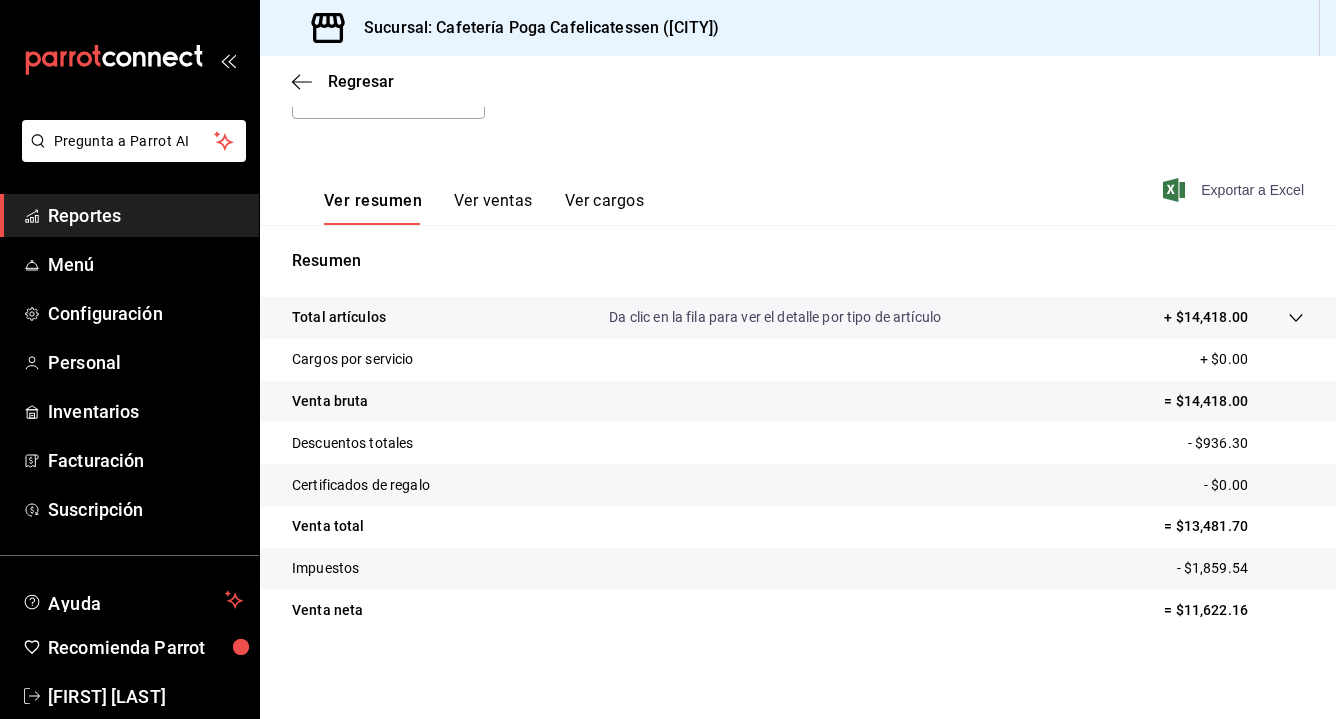 click on "Exportar a Excel" at bounding box center (1235, 190) 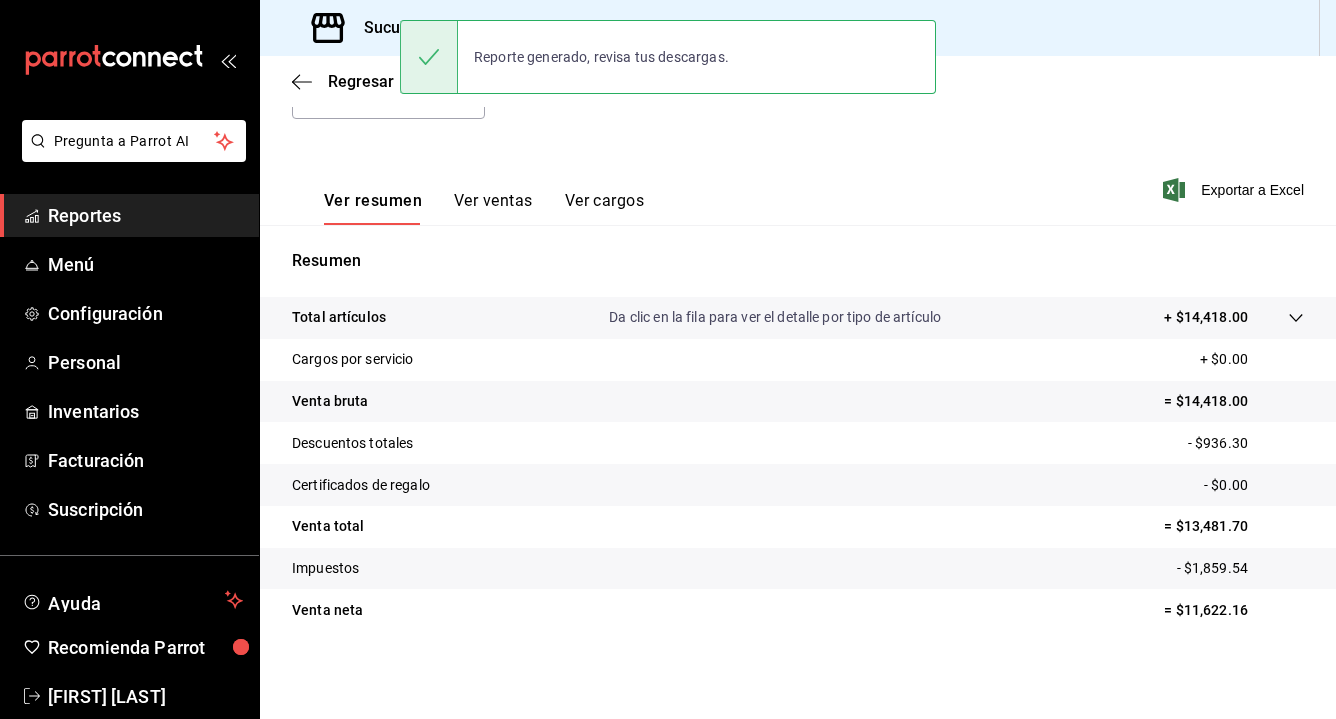 click on "Ver ventas" at bounding box center [493, 208] 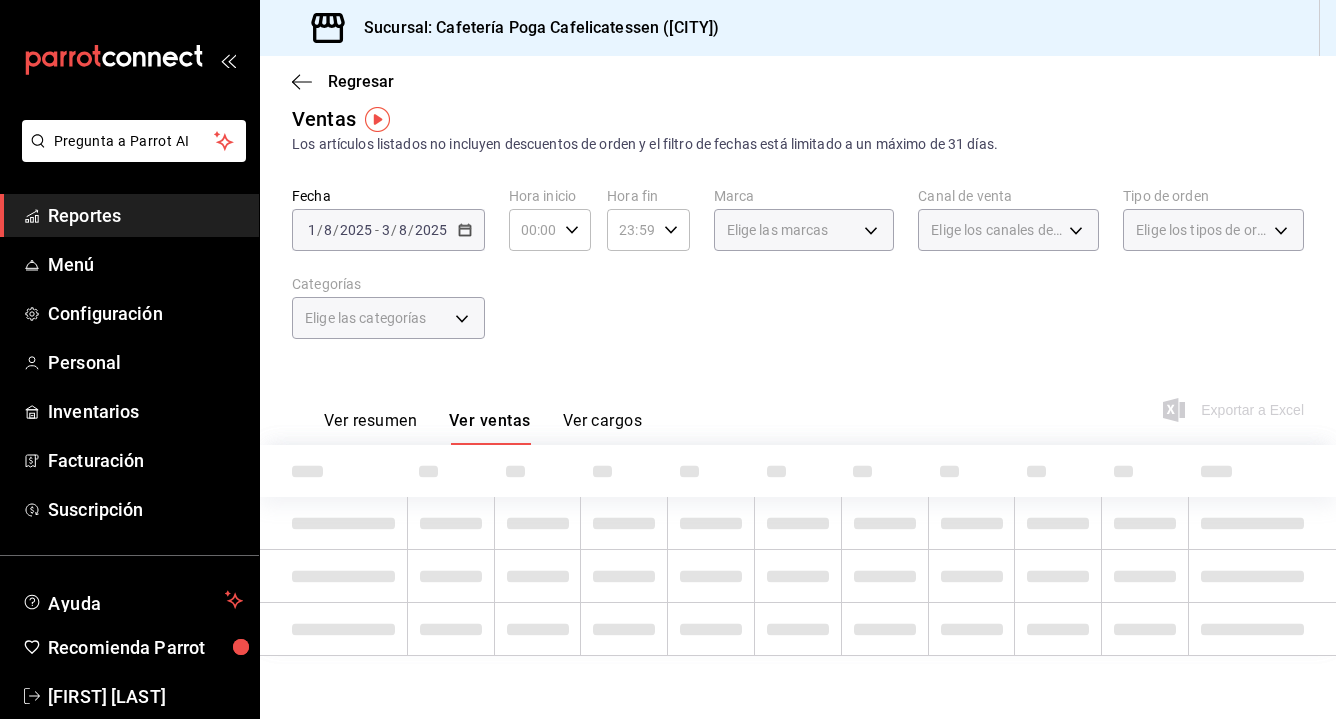 scroll, scrollTop: 239, scrollLeft: 0, axis: vertical 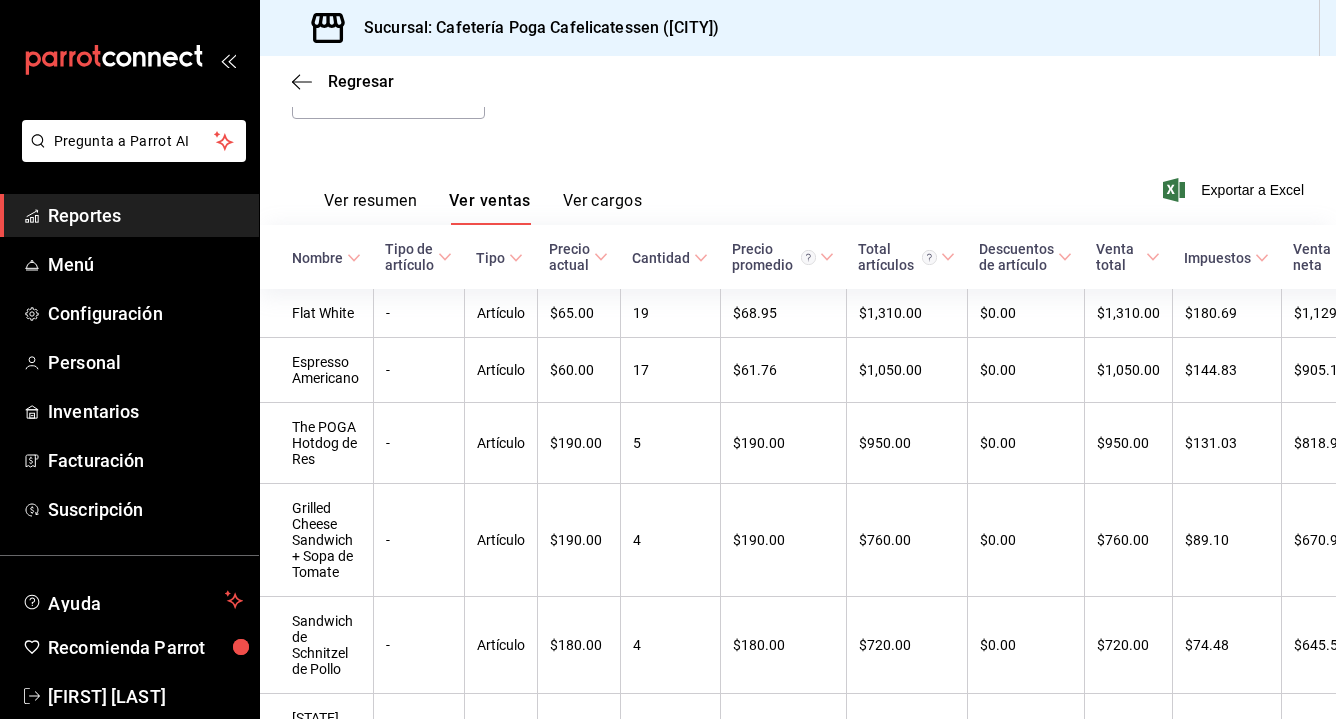 click on "Ver cargos" at bounding box center [603, 208] 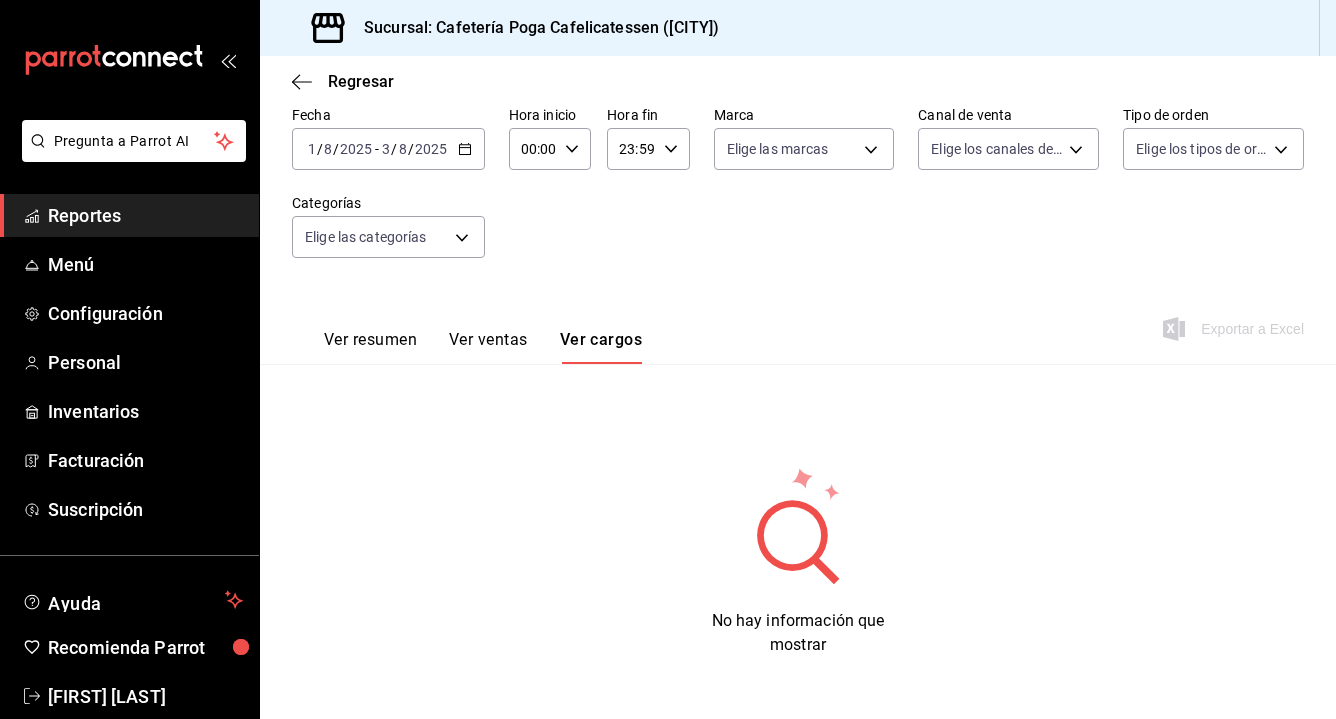 scroll, scrollTop: 0, scrollLeft: 0, axis: both 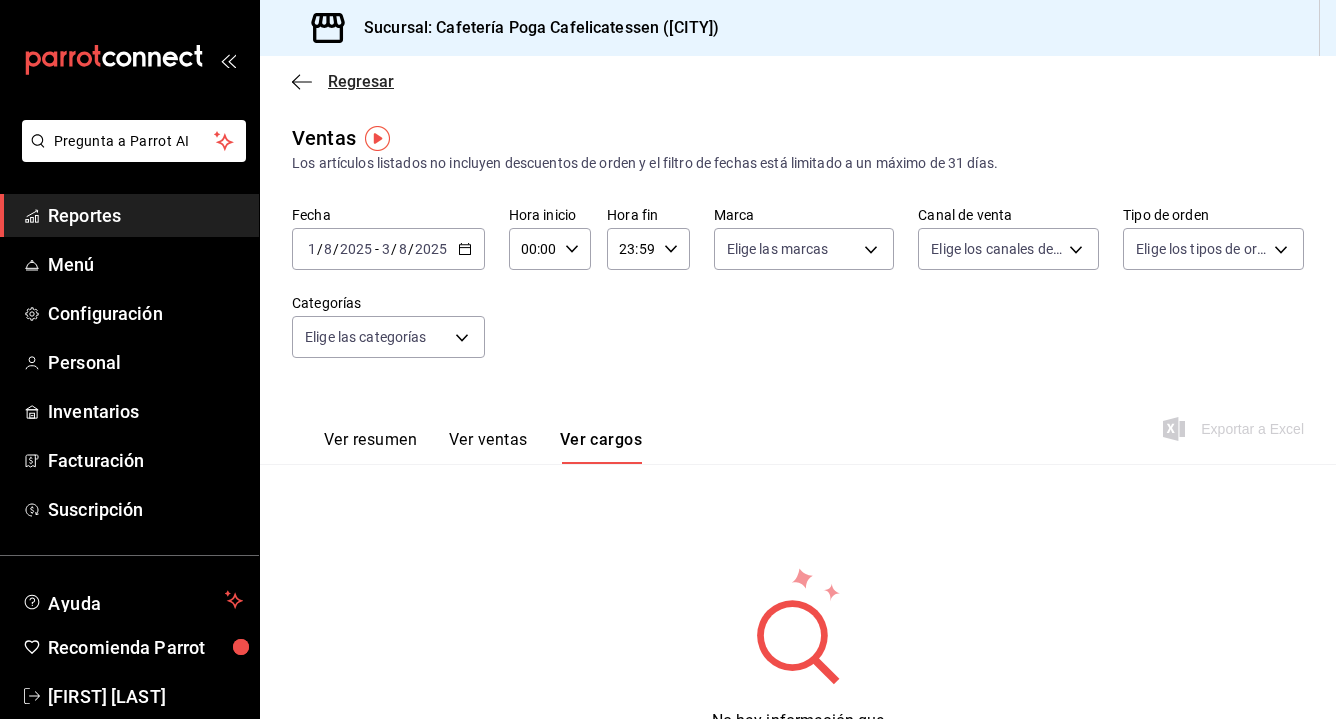 click on "Regresar" at bounding box center (361, 81) 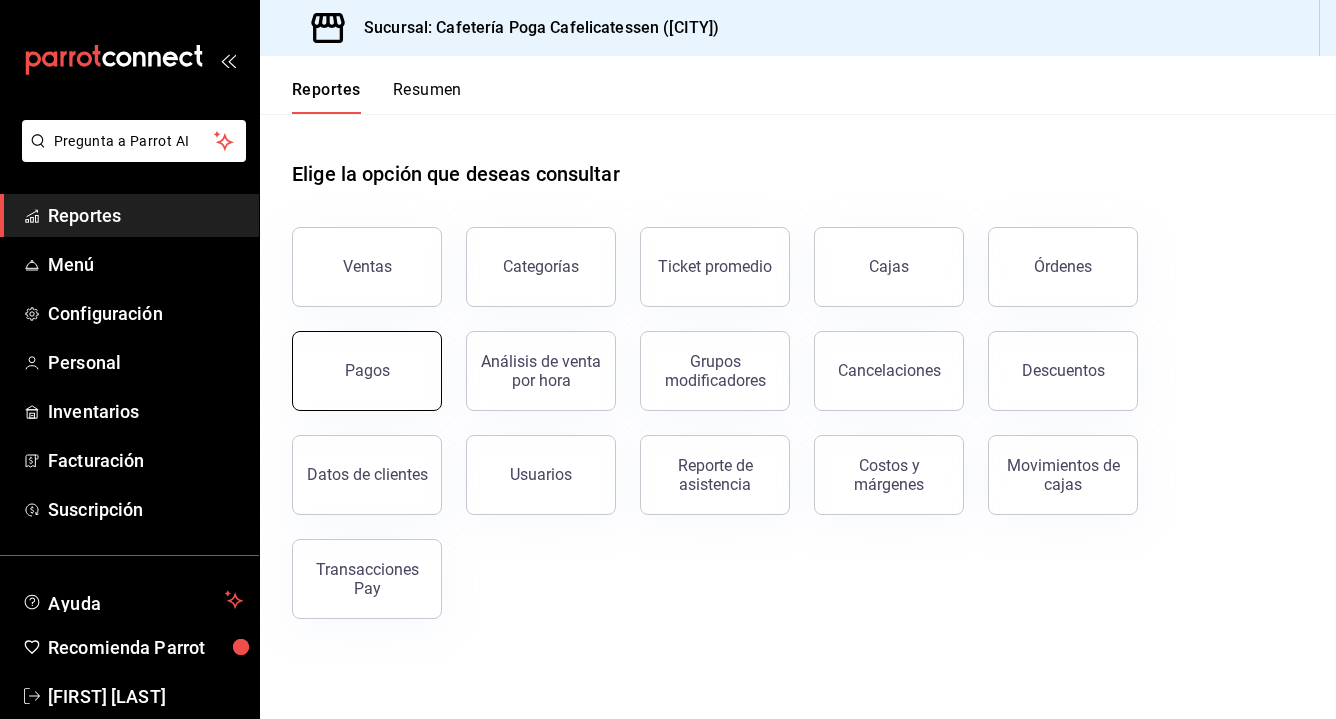 click on "Pagos" at bounding box center [367, 371] 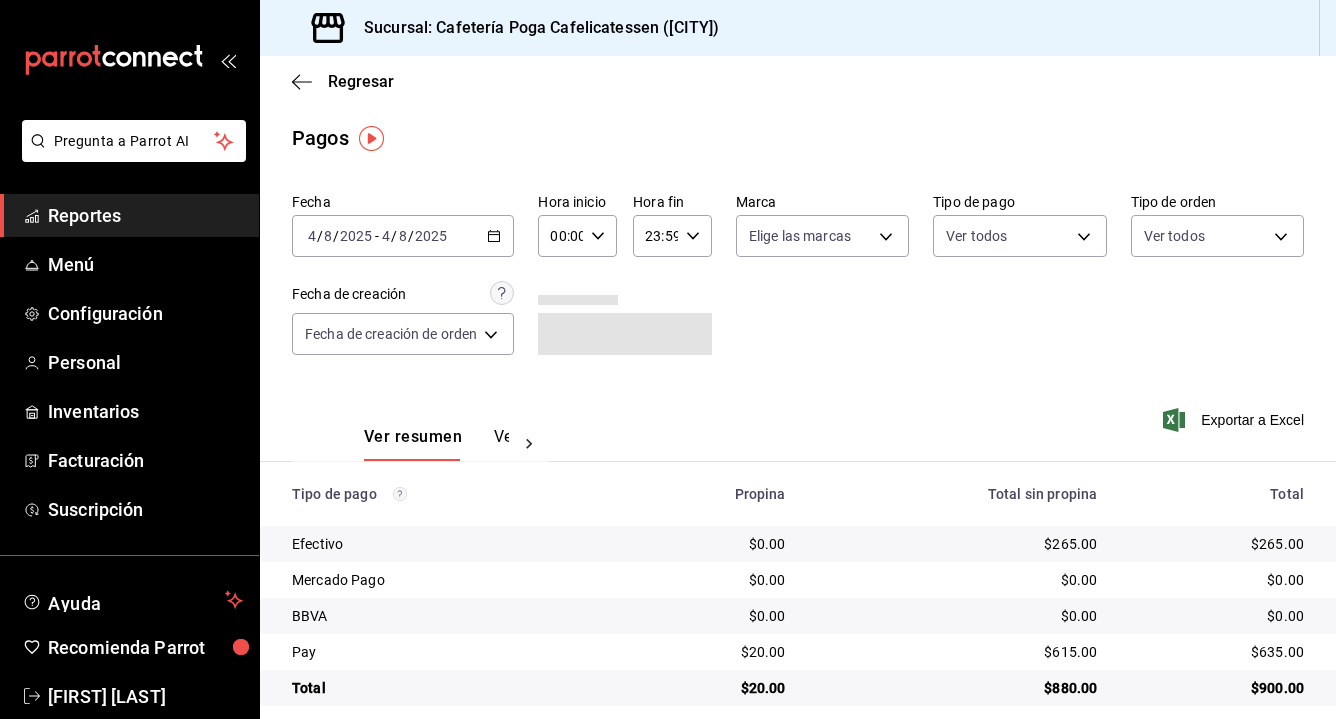 click 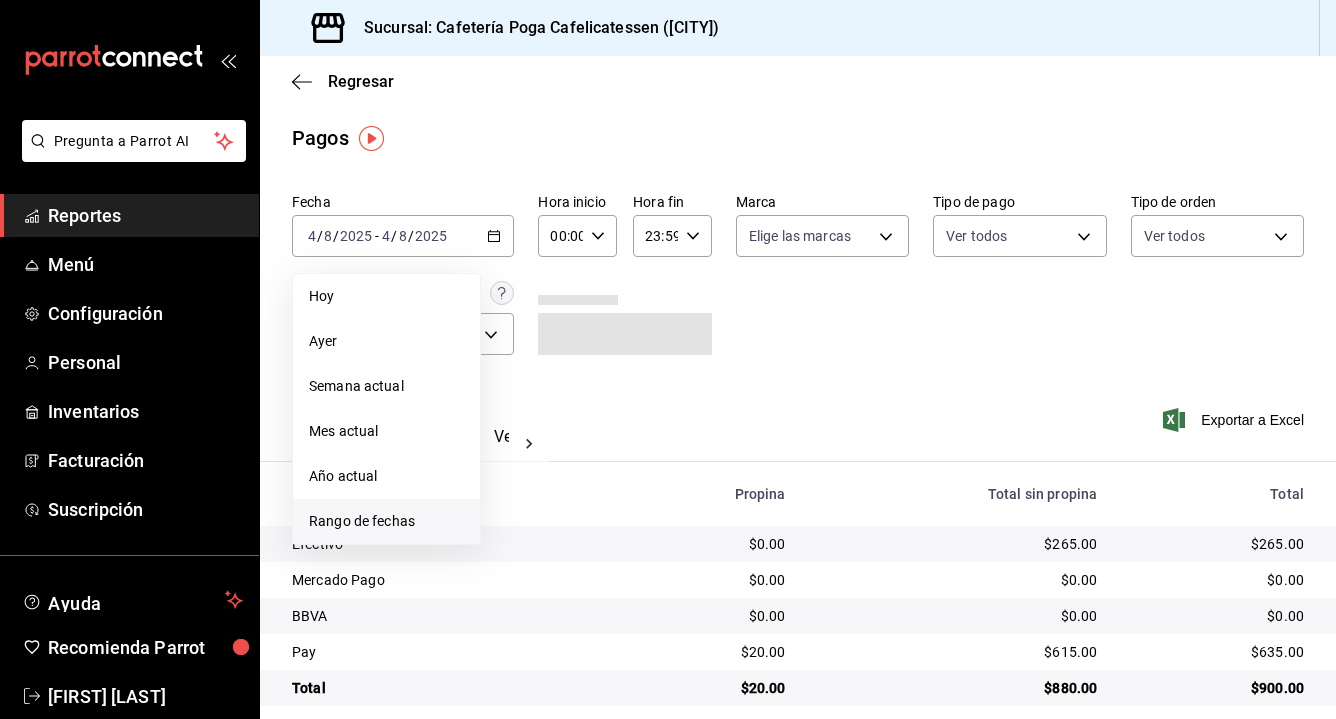 click on "Rango de fechas" at bounding box center [386, 521] 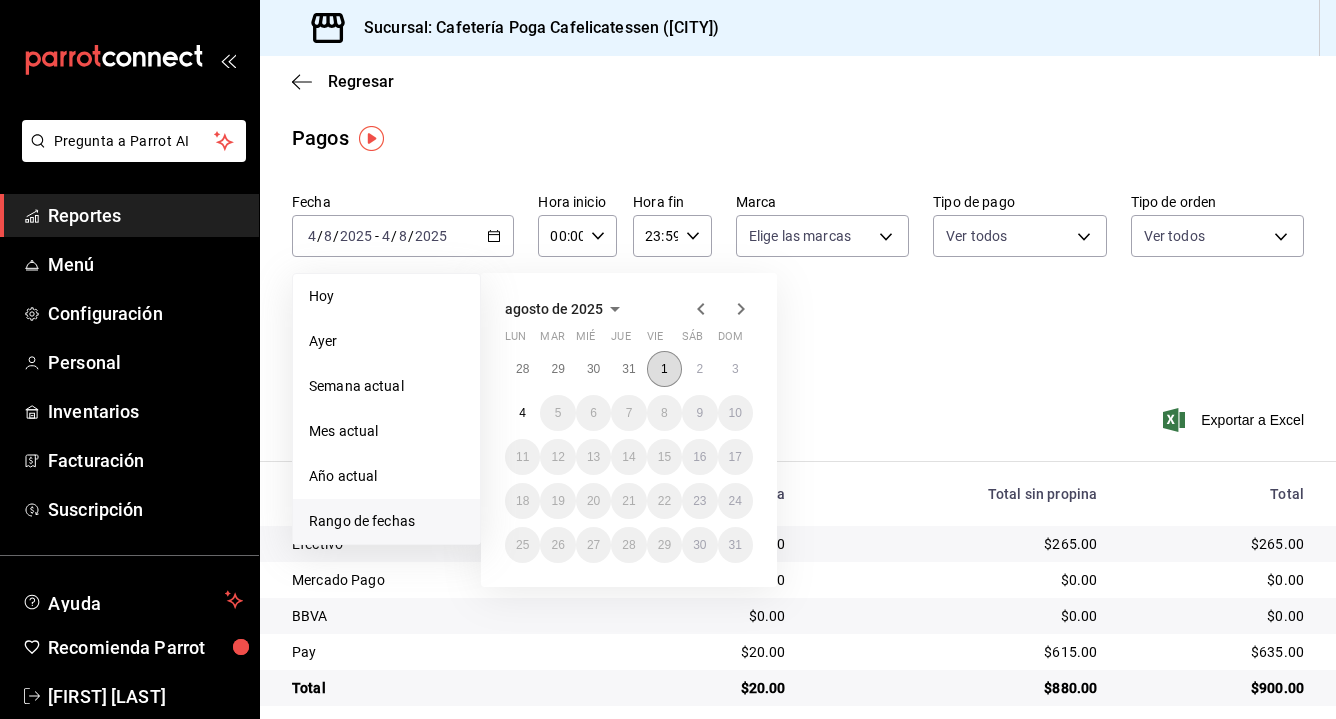 click on "1" at bounding box center (664, 369) 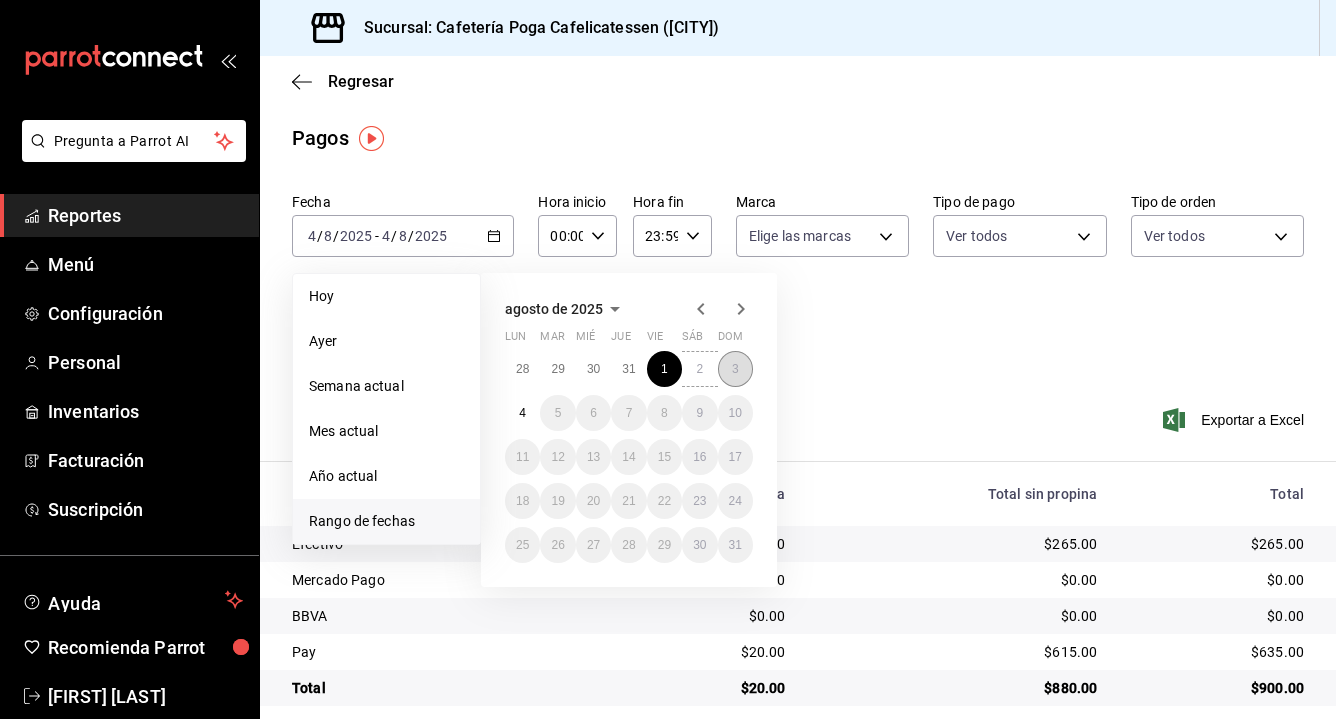 click on "3" at bounding box center (735, 369) 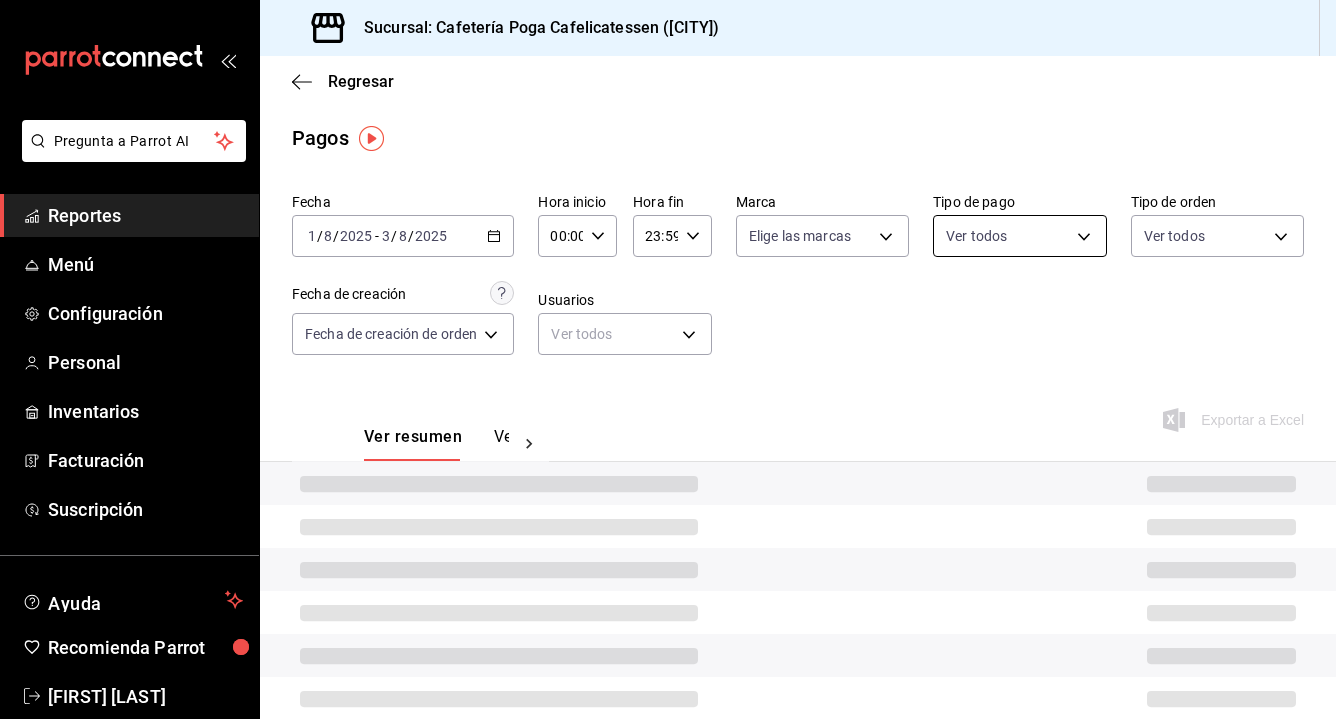 click on "Pregunta a Parrot AI Reportes   Menú   Configuración   Personal   Inventarios   Facturación   Suscripción   Ayuda Recomienda Parrot   [FIRST] [LAST]   Sugerir nueva función   Sucursal: Cafetería Poga Cafelicatessen ([CITY]) Regresar Pagos Fecha [DATE] [DATE] - [DATE] [DATE] Hora inicio 00:00 Hora inicio Hora fin 23:59 Hora fin Marca Elige las marcas Tipo de pago Ver todos Tipo de orden Ver todos Fecha de creación   Fecha de creación de orden ORDER Usuarios Ver todos null Ver resumen Ver pagos Exportar a Excel Pregunta a Parrot AI Reportes   Menú   Configuración   Personal   Inventarios   Facturación   Suscripción   Ayuda Recomienda Parrot   [FIRST] [LAST]   Sugerir nueva función   GANA 1 MES GRATIS EN TU SUSCRIPCIÓN AQUÍ Ver video tutorial Ir a video Visitar centro de ayuda ([PHONE]) [EMAIL] Visitar centro de ayuda ([PHONE]) [EMAIL]" at bounding box center (668, 359) 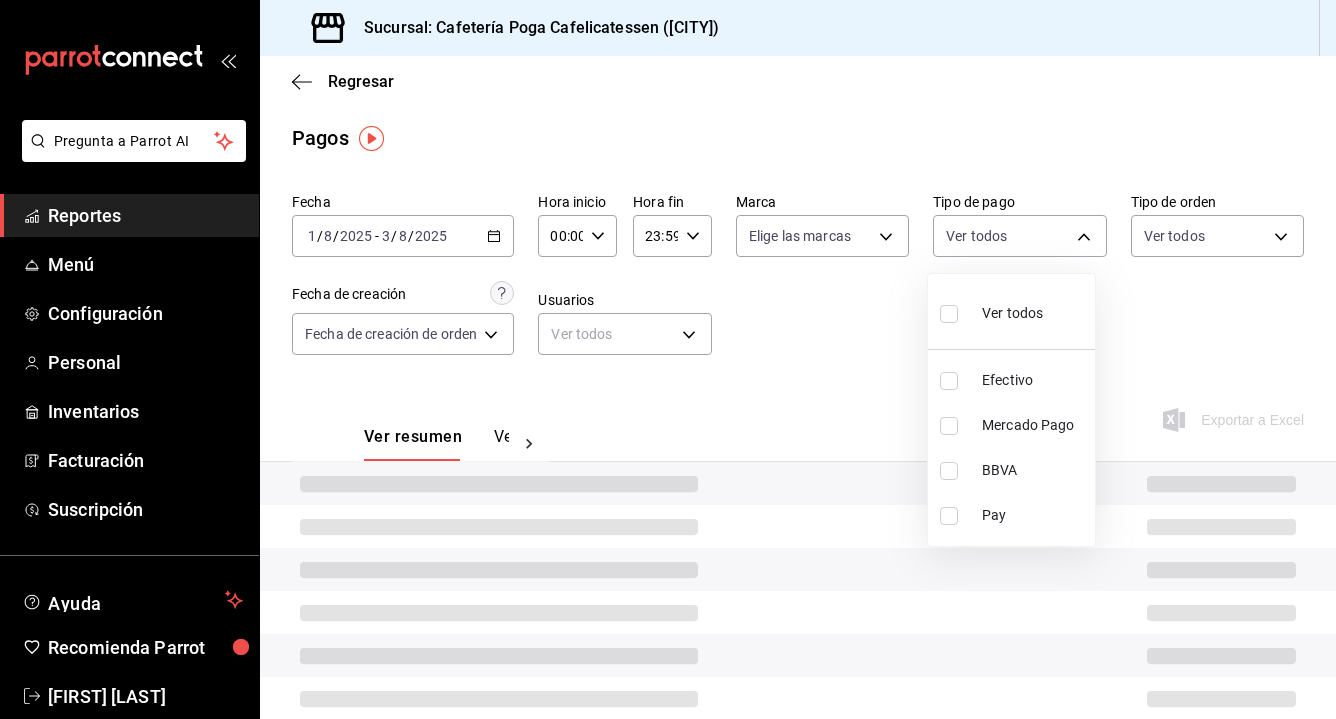 click at bounding box center [953, 381] 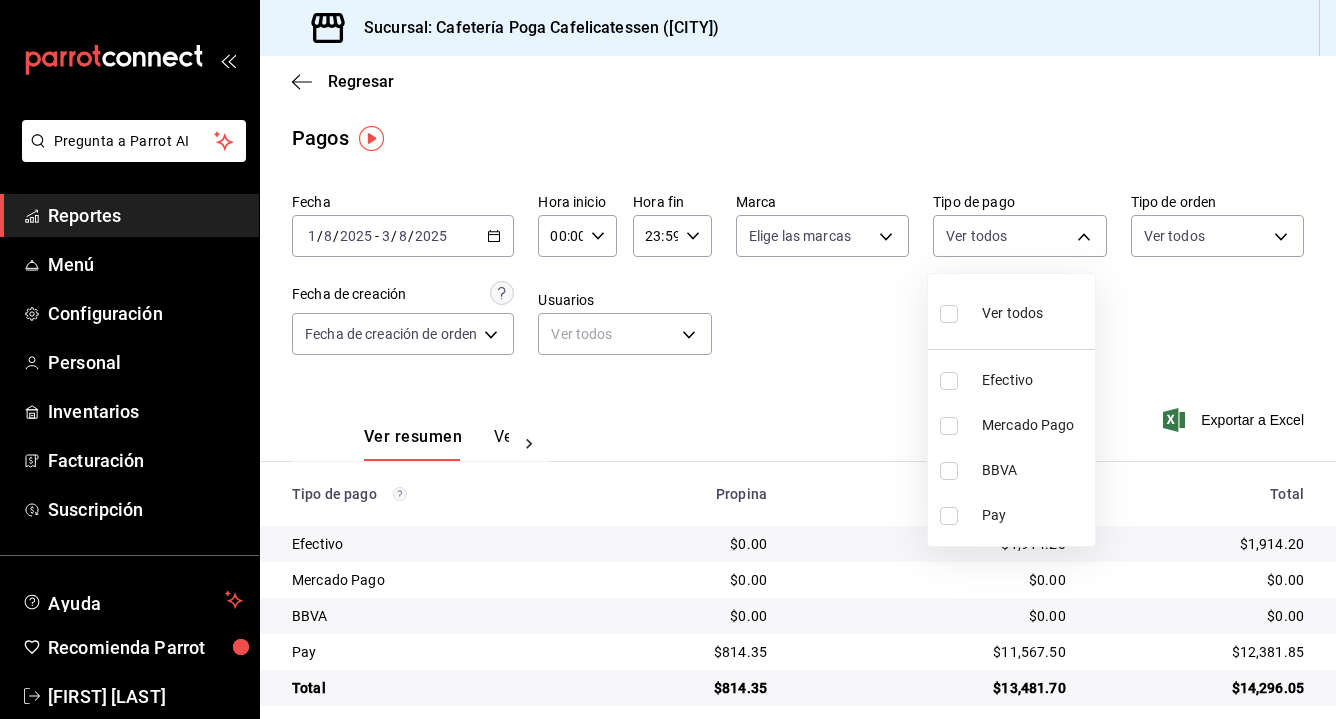 click at bounding box center [949, 381] 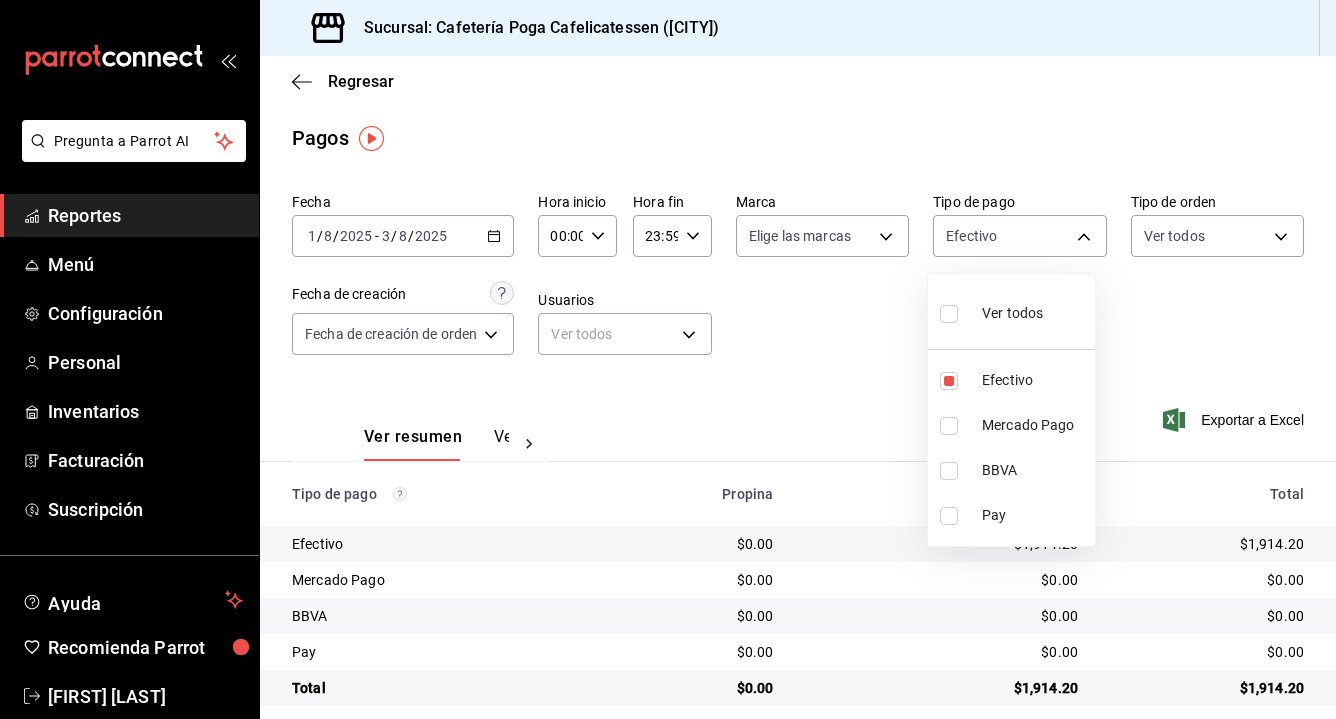 click at bounding box center [668, 359] 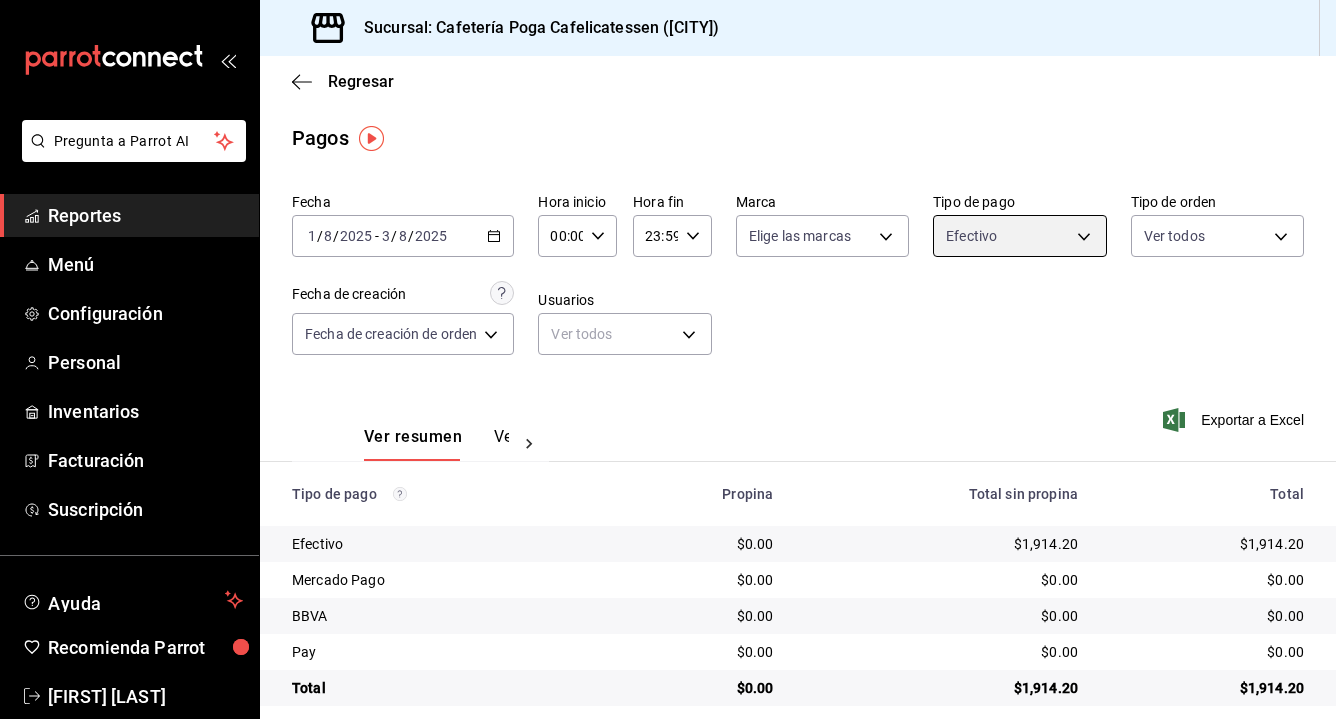 scroll, scrollTop: 20, scrollLeft: 0, axis: vertical 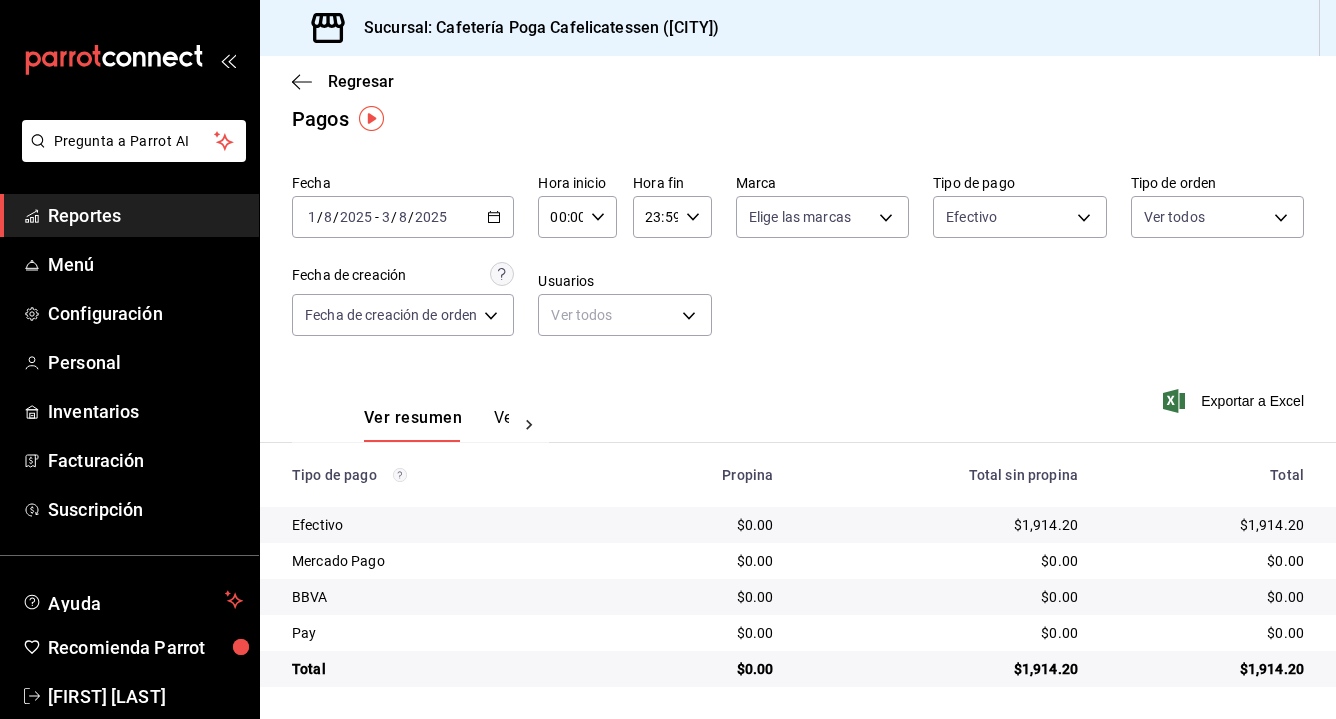 click on "2025-08-01 1 / 8 / 2025 - 2025-08-03 3 / 8 / 2025" at bounding box center [403, 217] 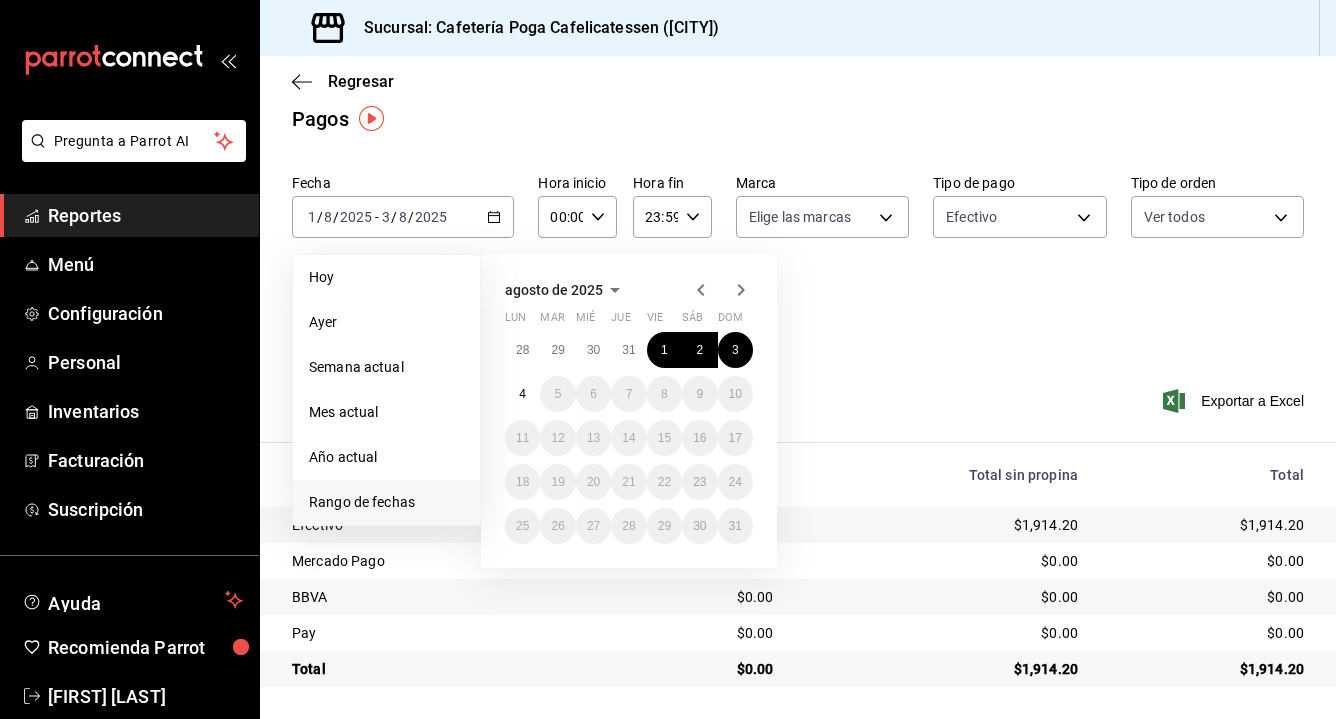 click 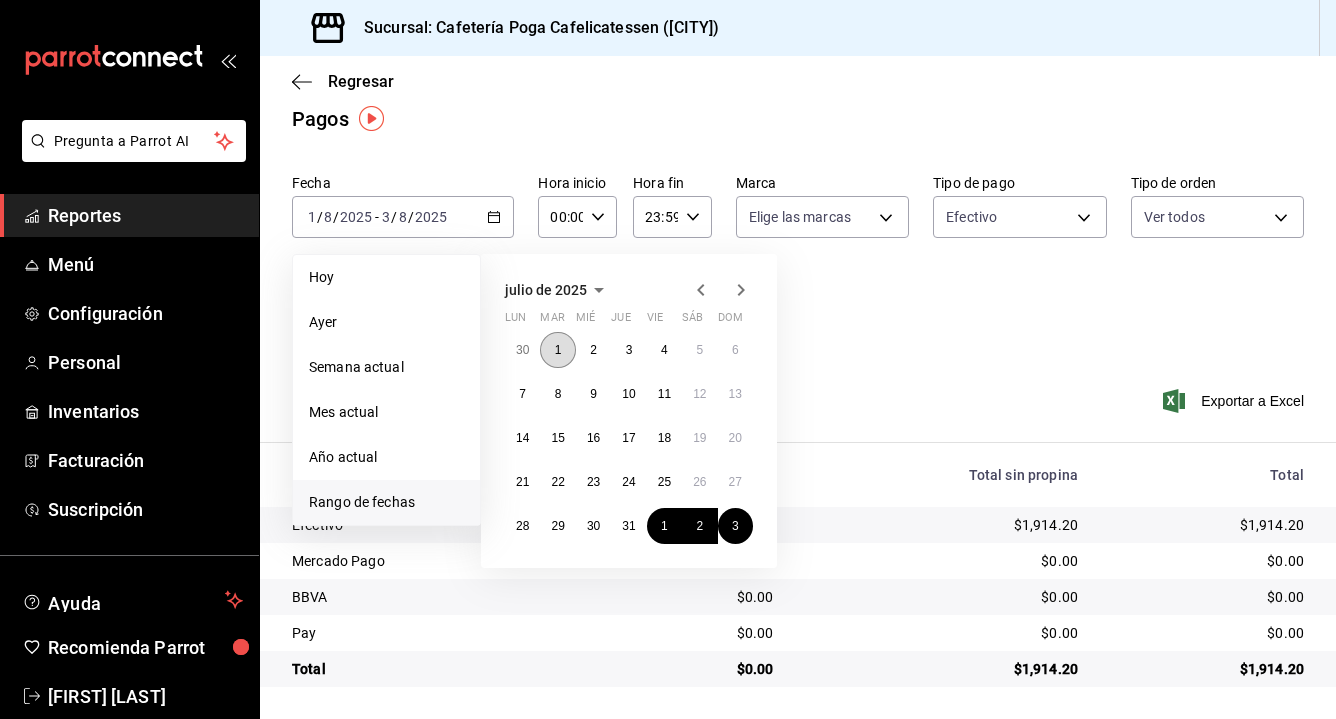 click on "1" at bounding box center [557, 350] 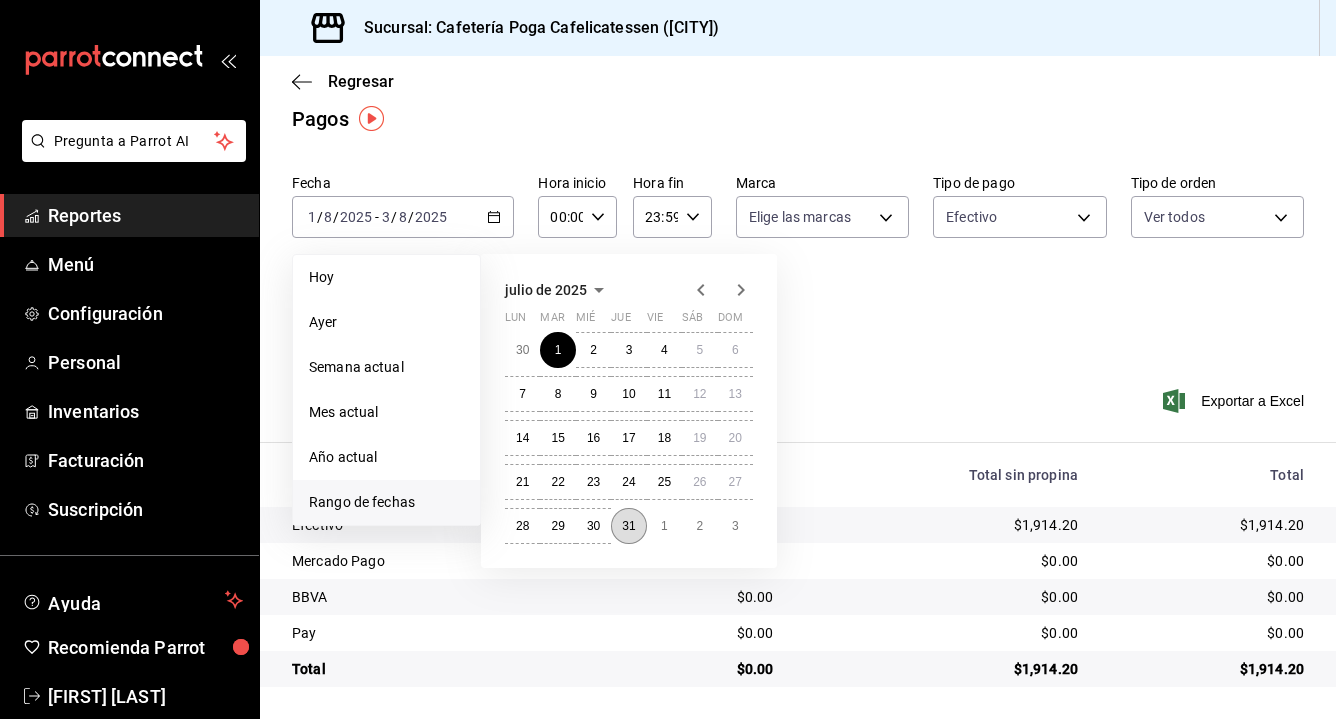 click on "31" at bounding box center (628, 526) 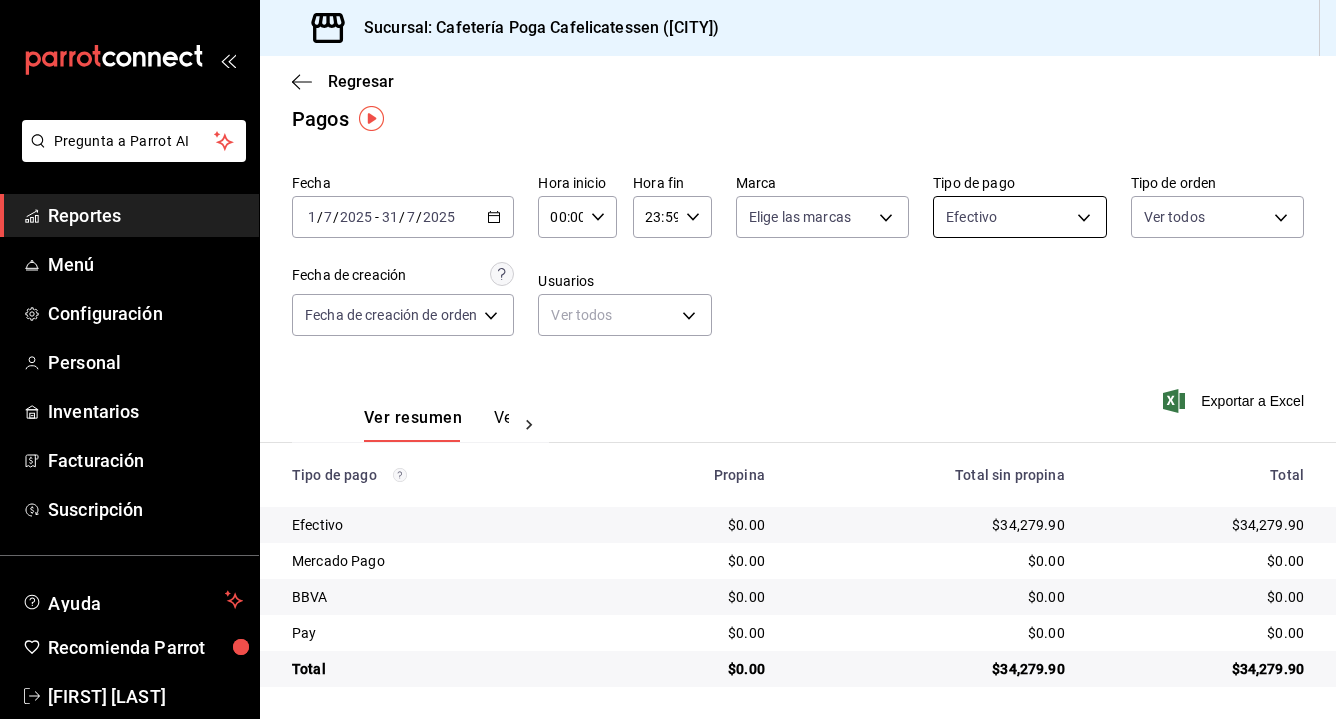 click on "Pregunta a Parrot AI Reportes   Menú   Configuración   Personal   Inventarios   Facturación   Suscripción   Ayuda Recomienda Parrot   [FIRST] [LAST]   Sugerir nueva función   Sucursal: Cafetería Poga Cafelicatessen ([CITY]) Regresar Pagos Fecha [DATE] [DATE] - [DATE] [DATE] Hora inicio 00:00 Hora inicio Hora fin 23:59 Hora fin Marca Elige las marcas Tipo de pago Efectivo 4f256af7-8111-426e-81ab-0301191a614b Tipo de orden Ver todos Fecha de creación   Fecha de creación de orden ORDER Usuarios Ver todos null Ver resumen Ver pagos Exportar a Excel Tipo de pago   Propina Total sin propina Total Efectivo $0.00 $34,279.90 $34,279.90 Mercado Pago $0.00 $0.00 $0.00 BBVA $0.00 $0.00 $0.00 Pay $0.00 $0.00 $0.00 Total $0.00 $34,279.90 $34,279.90 Pregunta a Parrot AI Reportes   Menú   Configuración   Personal   Inventarios   Facturación   Suscripción   Ayuda Recomienda Parrot   [FIRST] [LAST]   Sugerir nueva función   GANA 1 MES GRATIS EN TU SUSCRIPCIÓN AQUÍ Ver video tutorial" at bounding box center (668, 359) 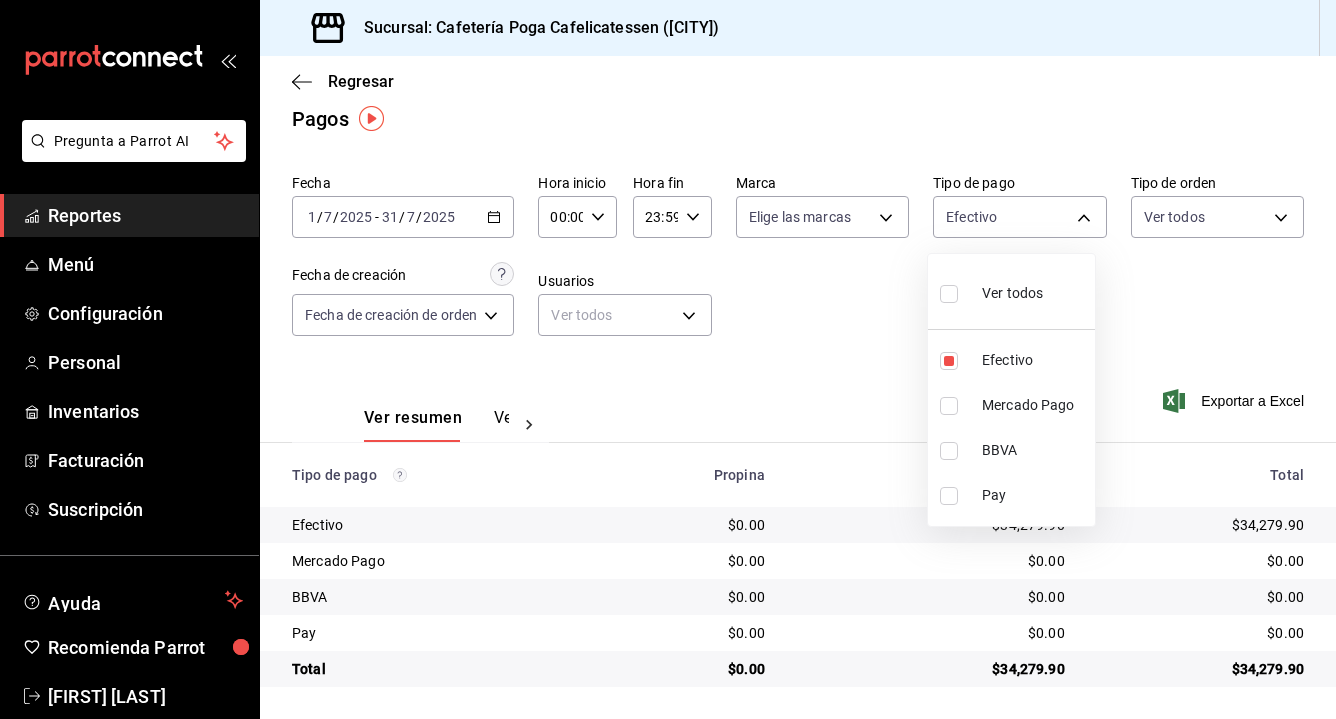 click on "Ver todos" at bounding box center [1012, 293] 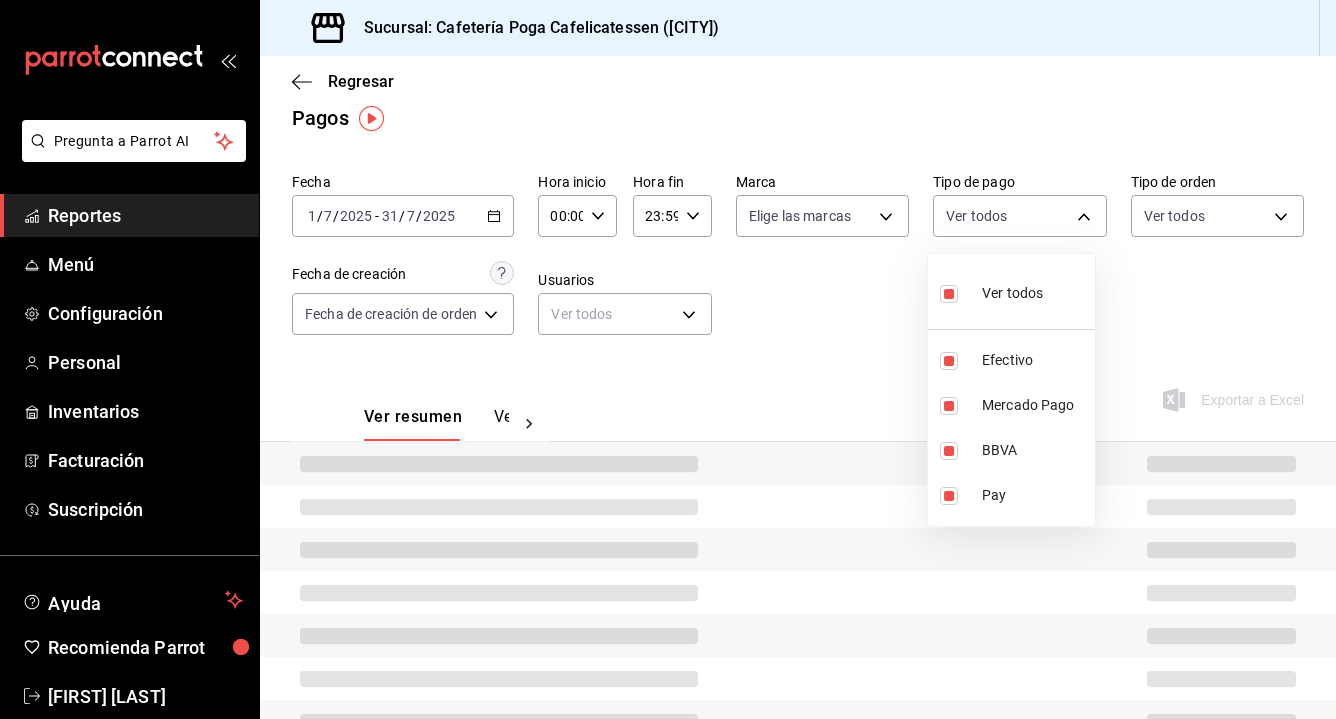 click at bounding box center (668, 359) 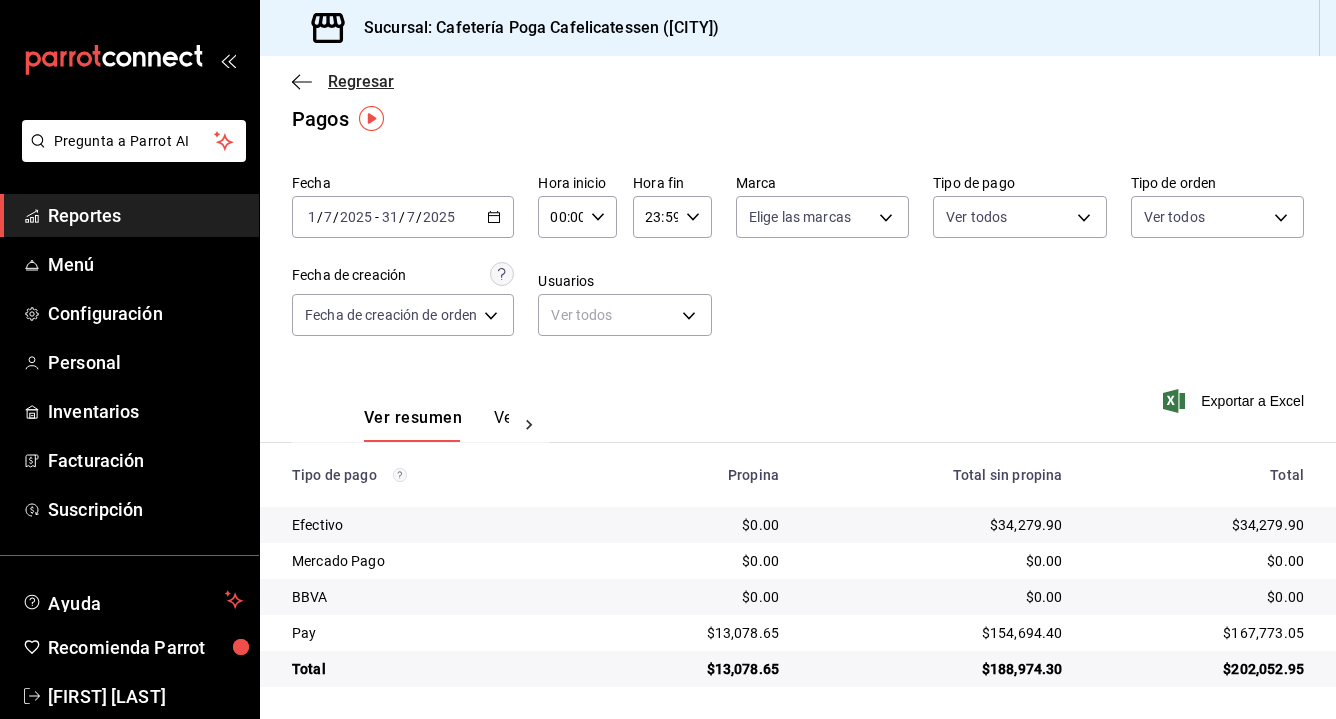 click on "Regresar" at bounding box center (361, 81) 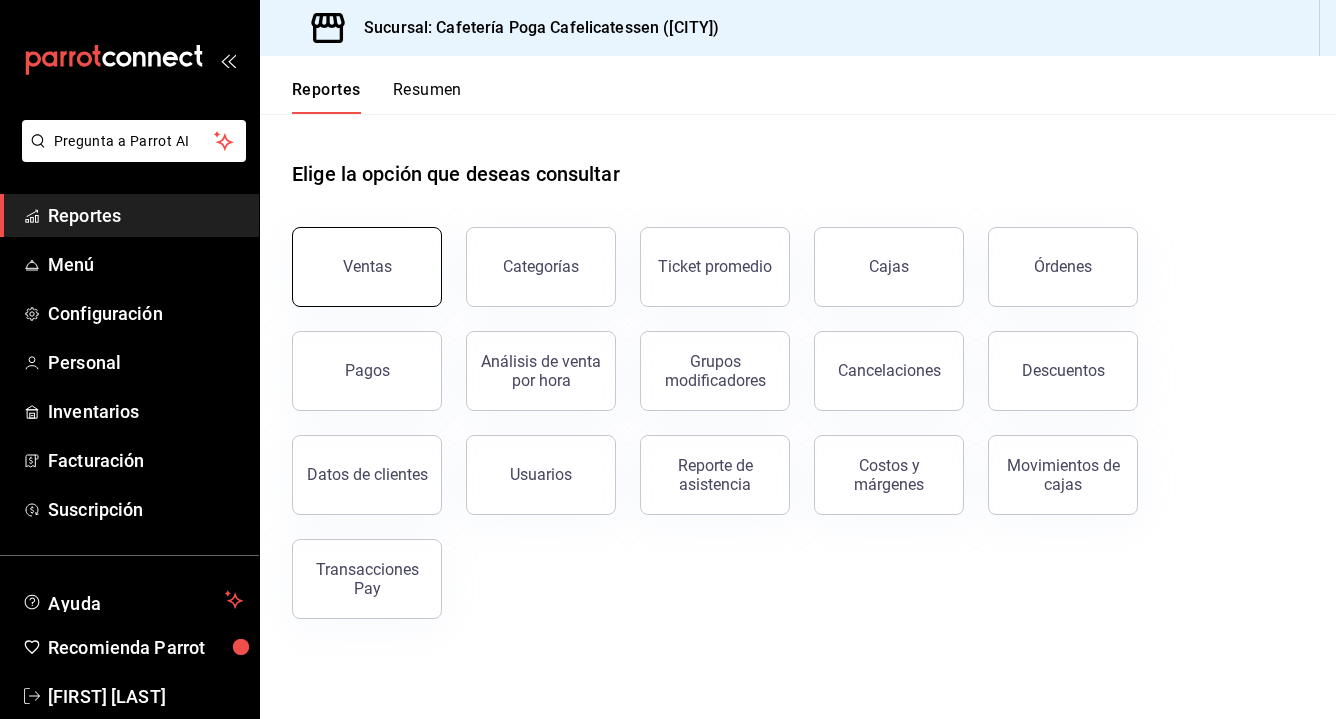 click on "Ventas" at bounding box center (367, 267) 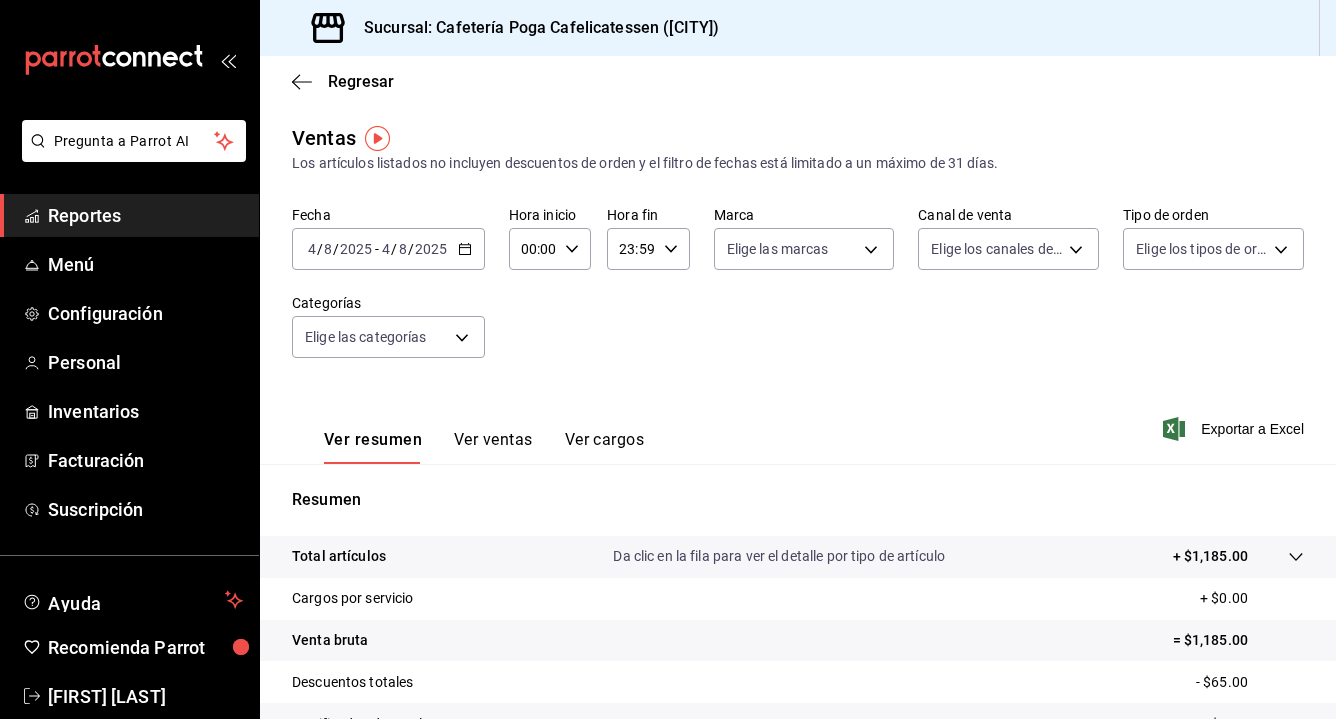 click on "2025-08-04 4 / 8 / 2025 - 2025-08-04 4 / 8 / 2025" at bounding box center (388, 249) 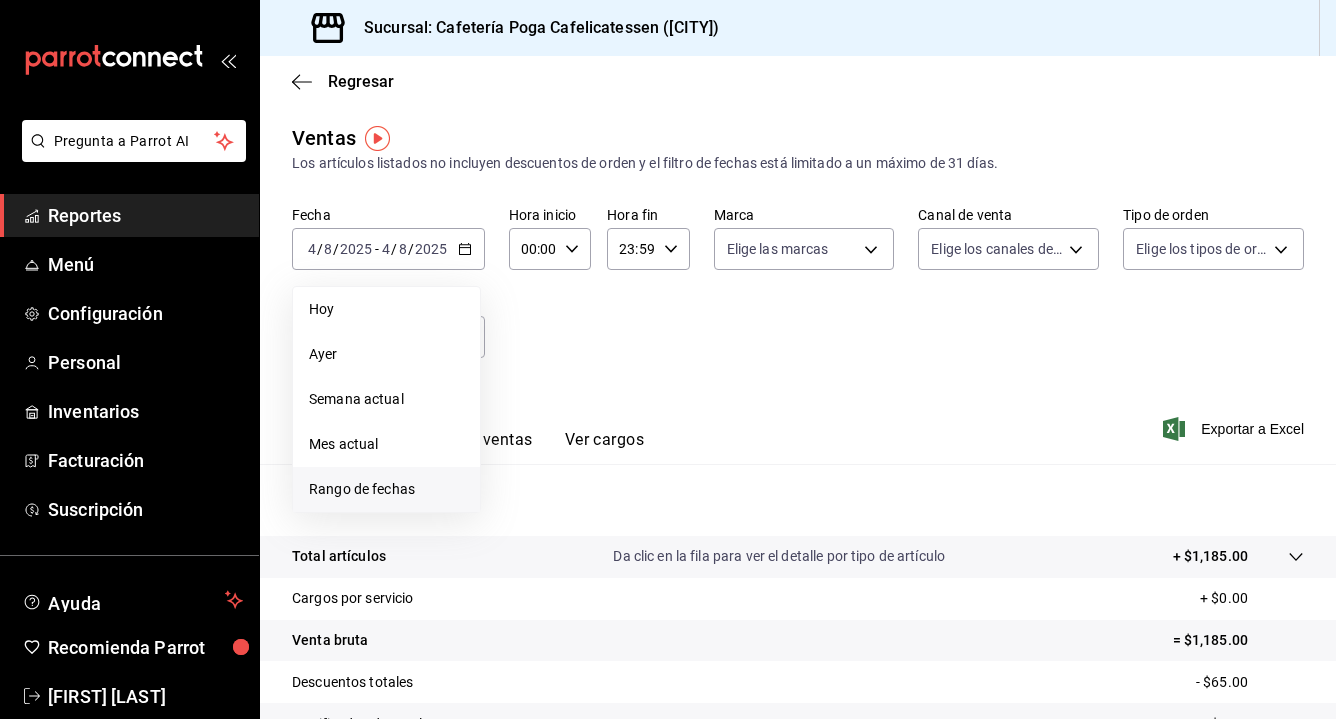 click on "Rango de fechas" at bounding box center [386, 489] 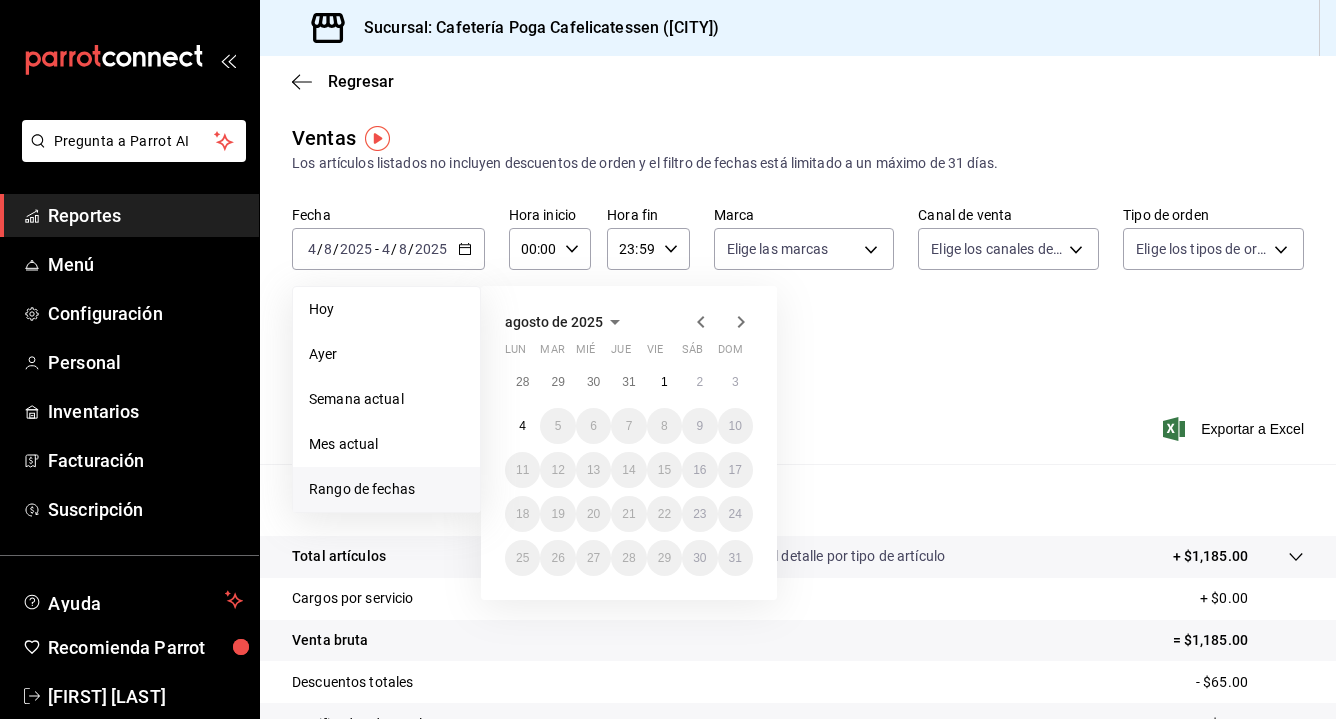 click 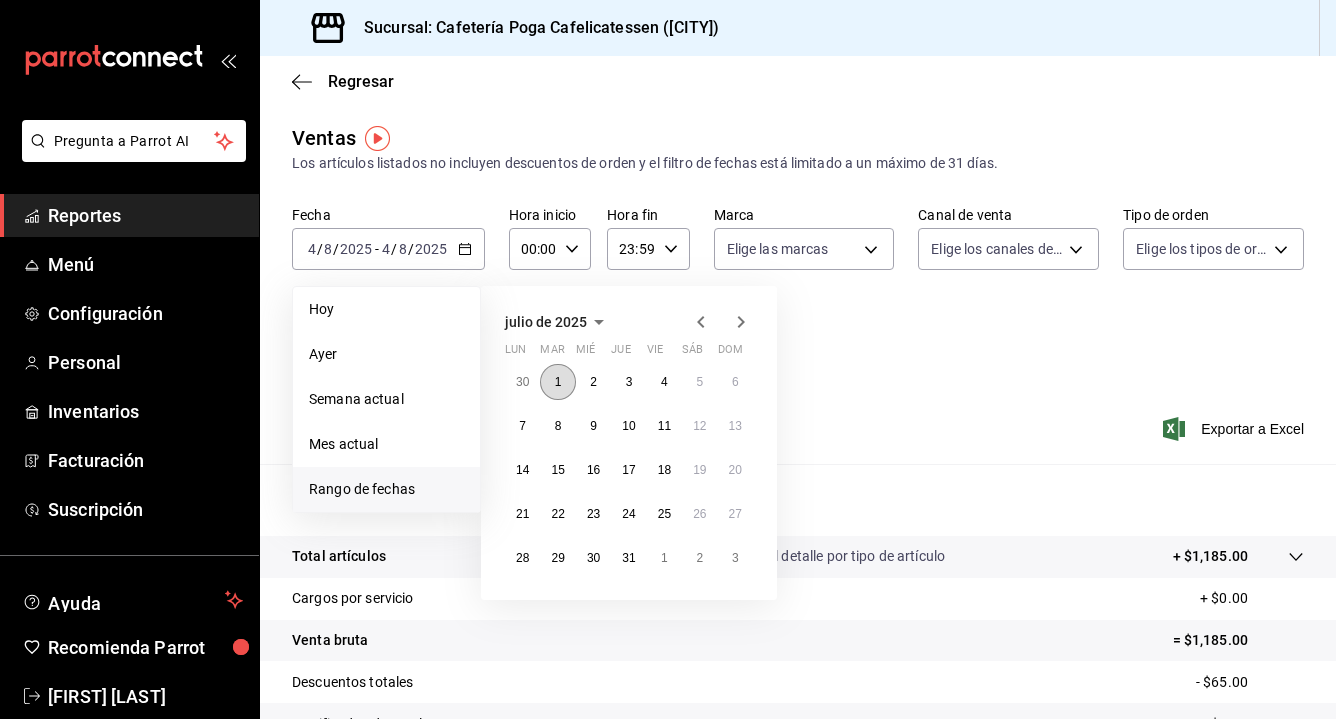 click on "1" at bounding box center (557, 382) 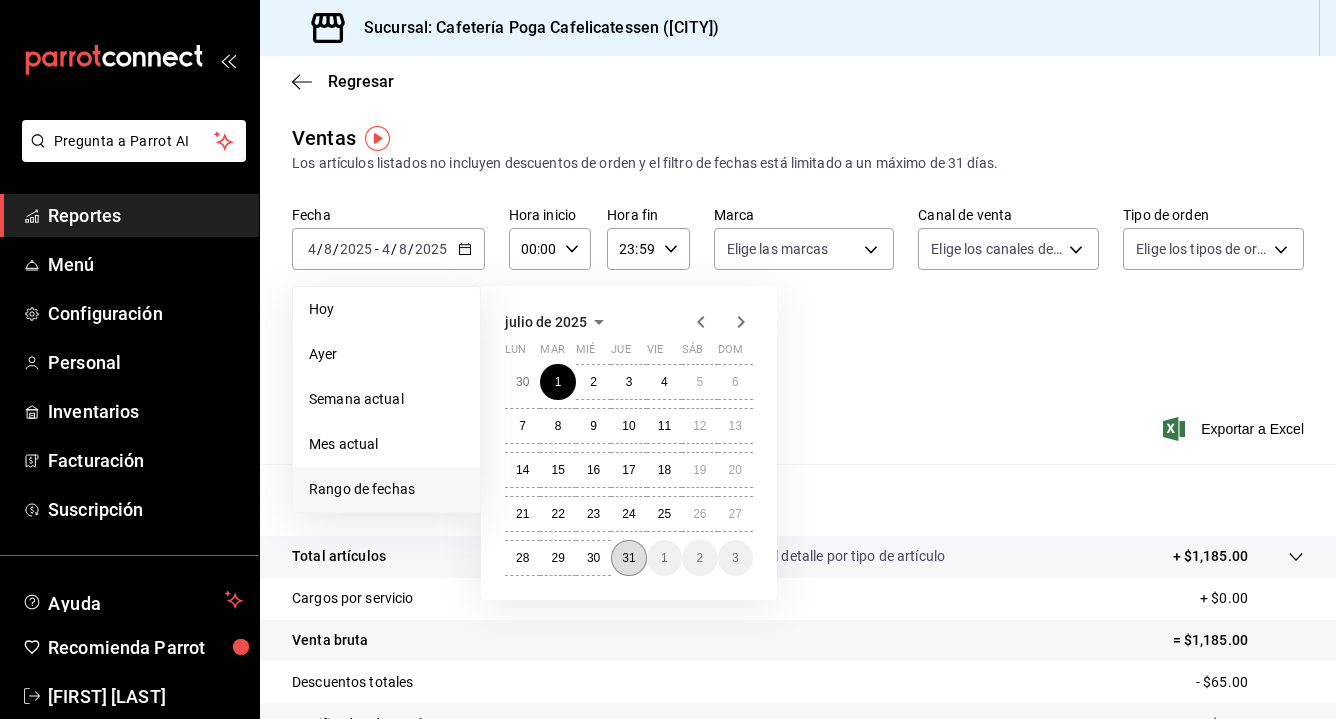 click on "31" at bounding box center (628, 558) 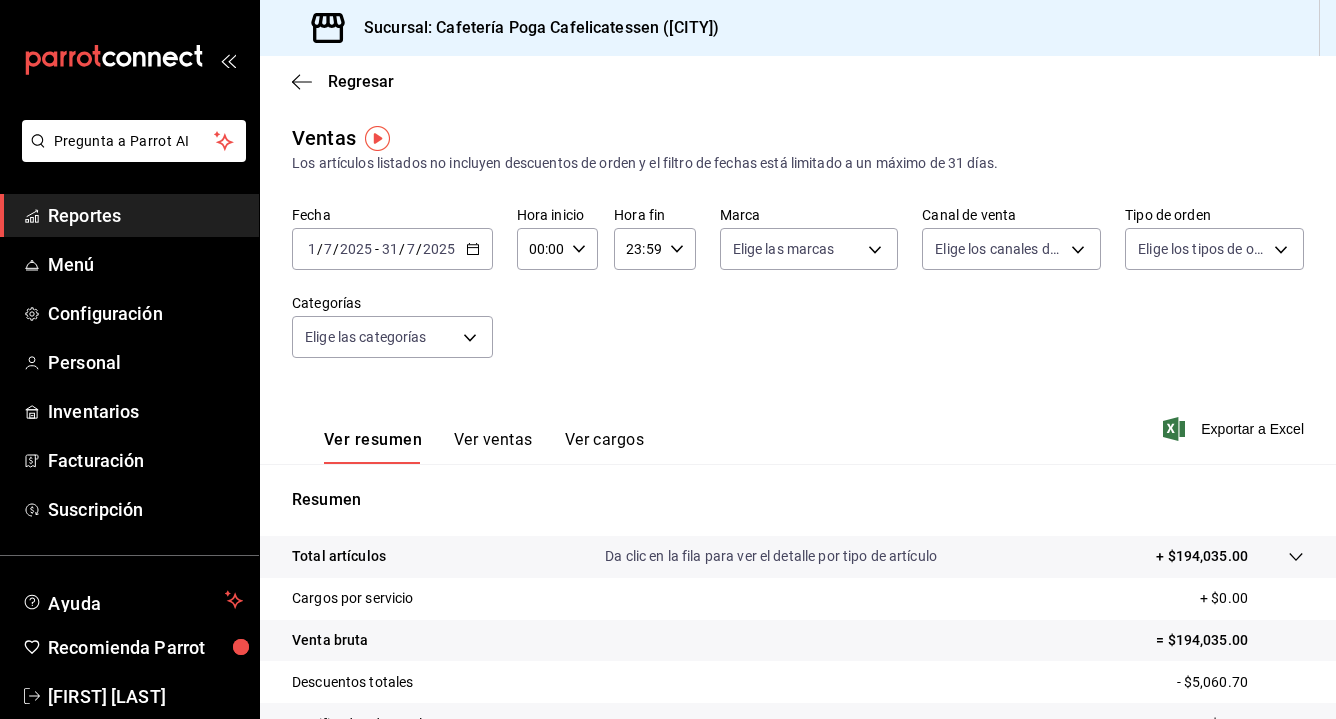 scroll, scrollTop: 239, scrollLeft: 0, axis: vertical 